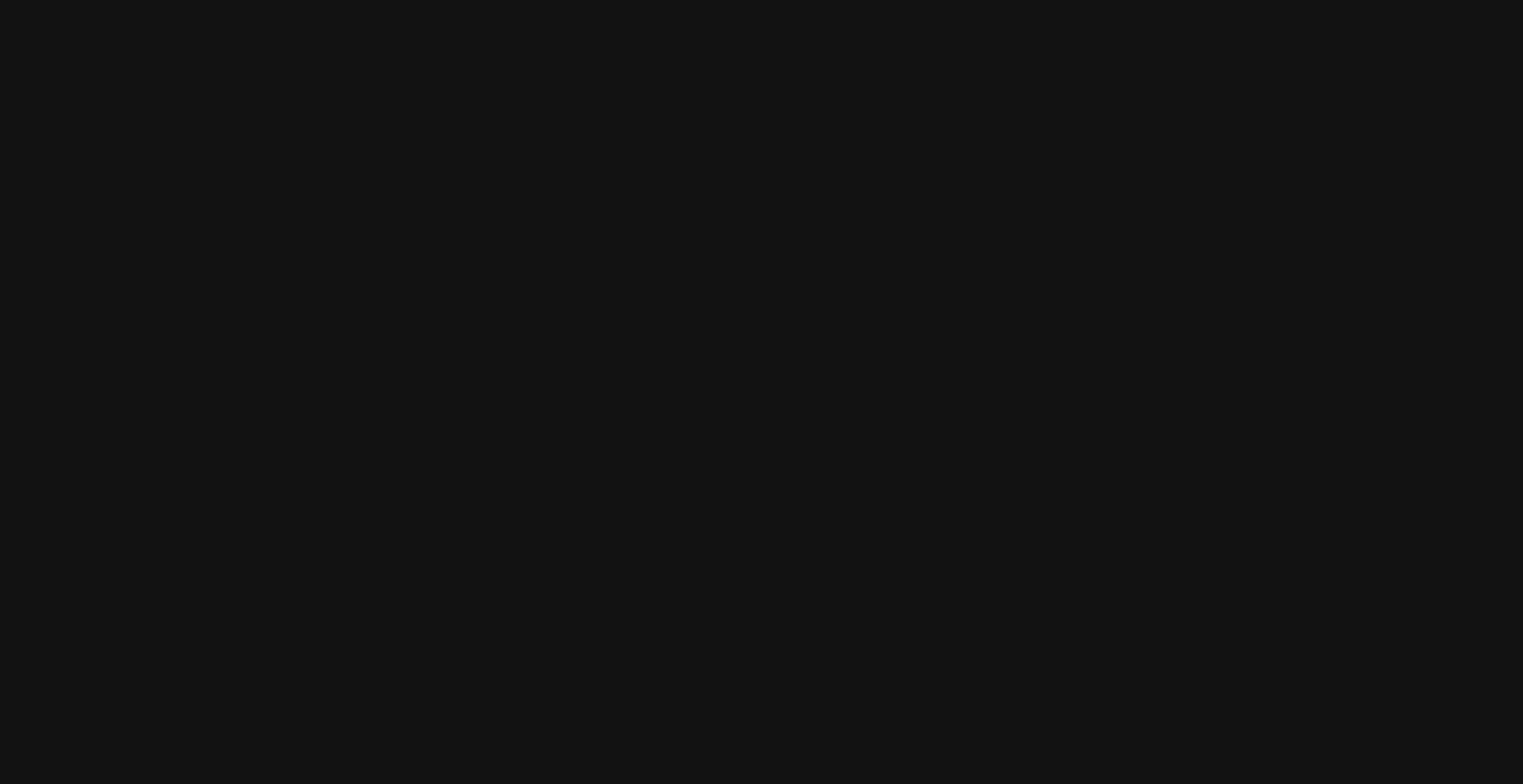 scroll, scrollTop: 0, scrollLeft: 0, axis: both 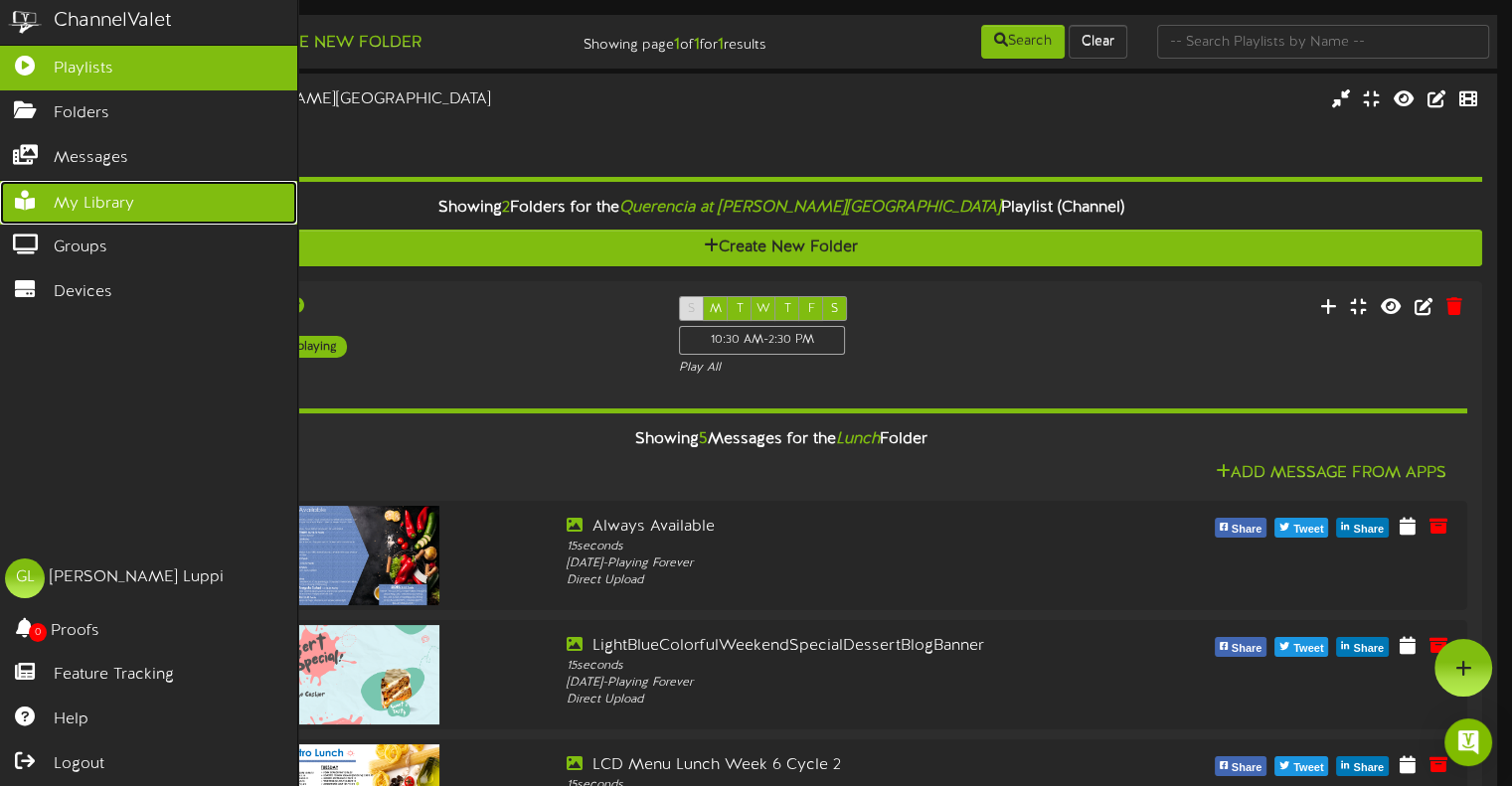 click on "My Library" at bounding box center (148, 203) 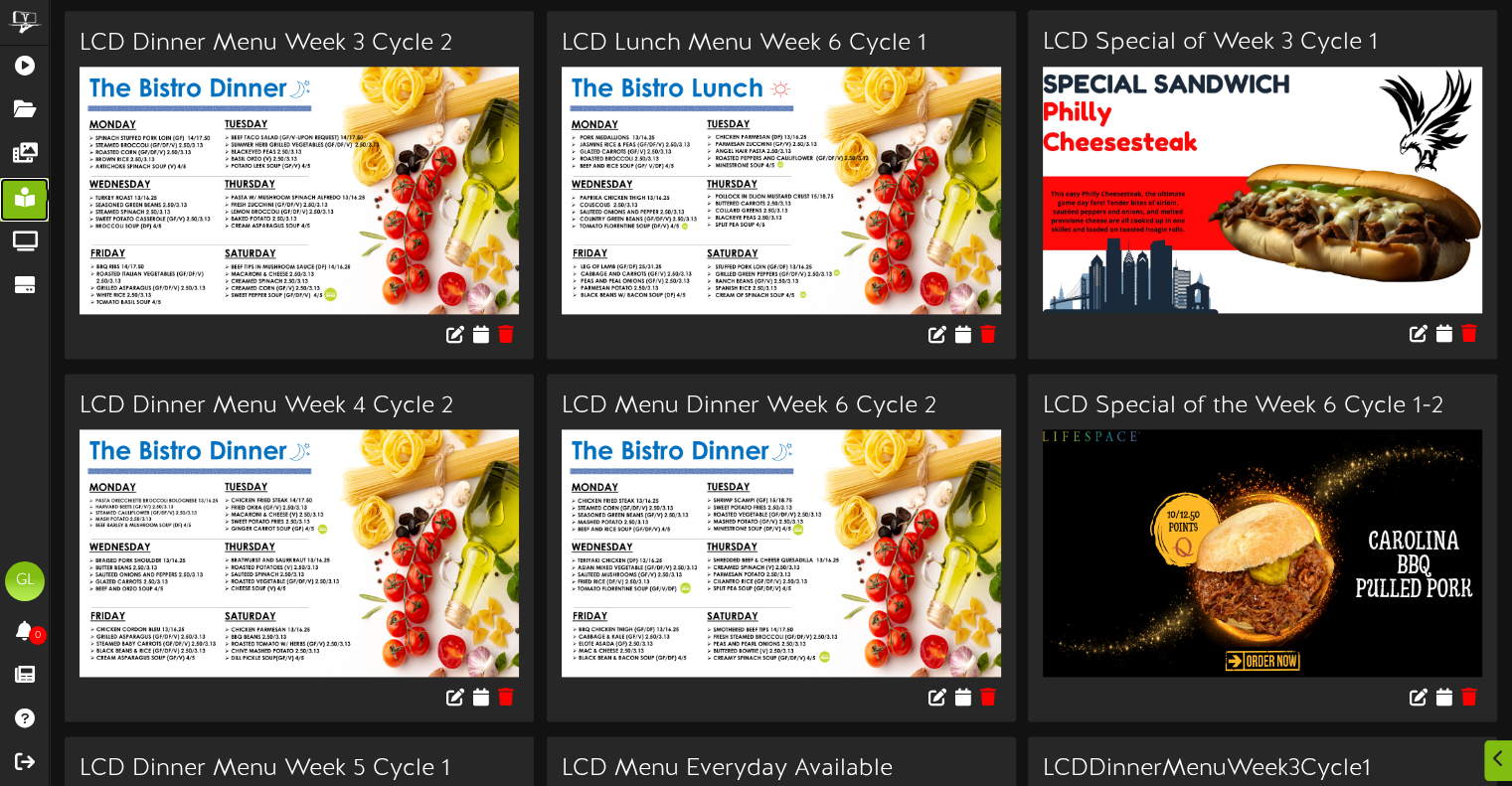 scroll, scrollTop: 2810, scrollLeft: 0, axis: vertical 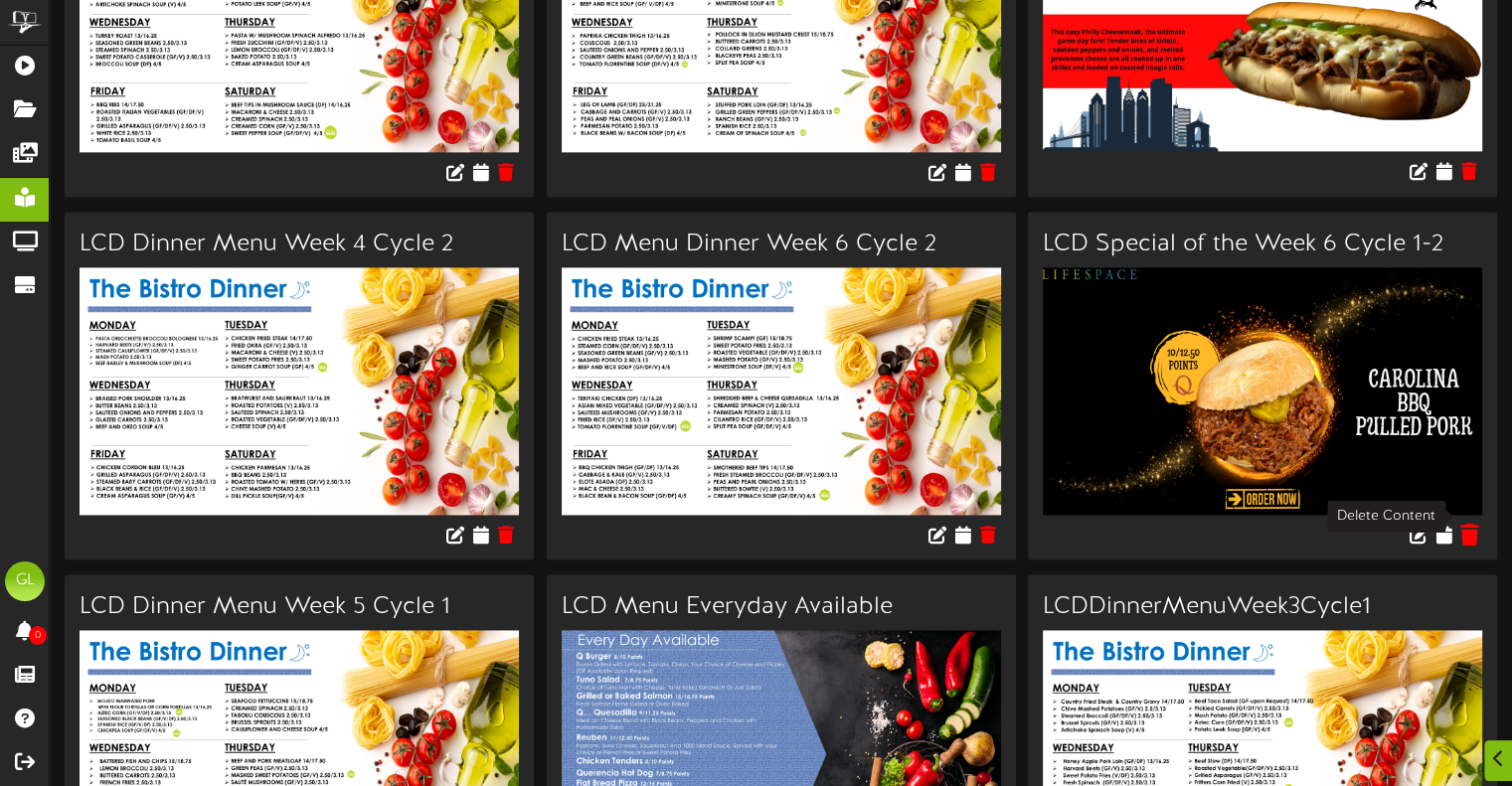 click at bounding box center [1468, 534] 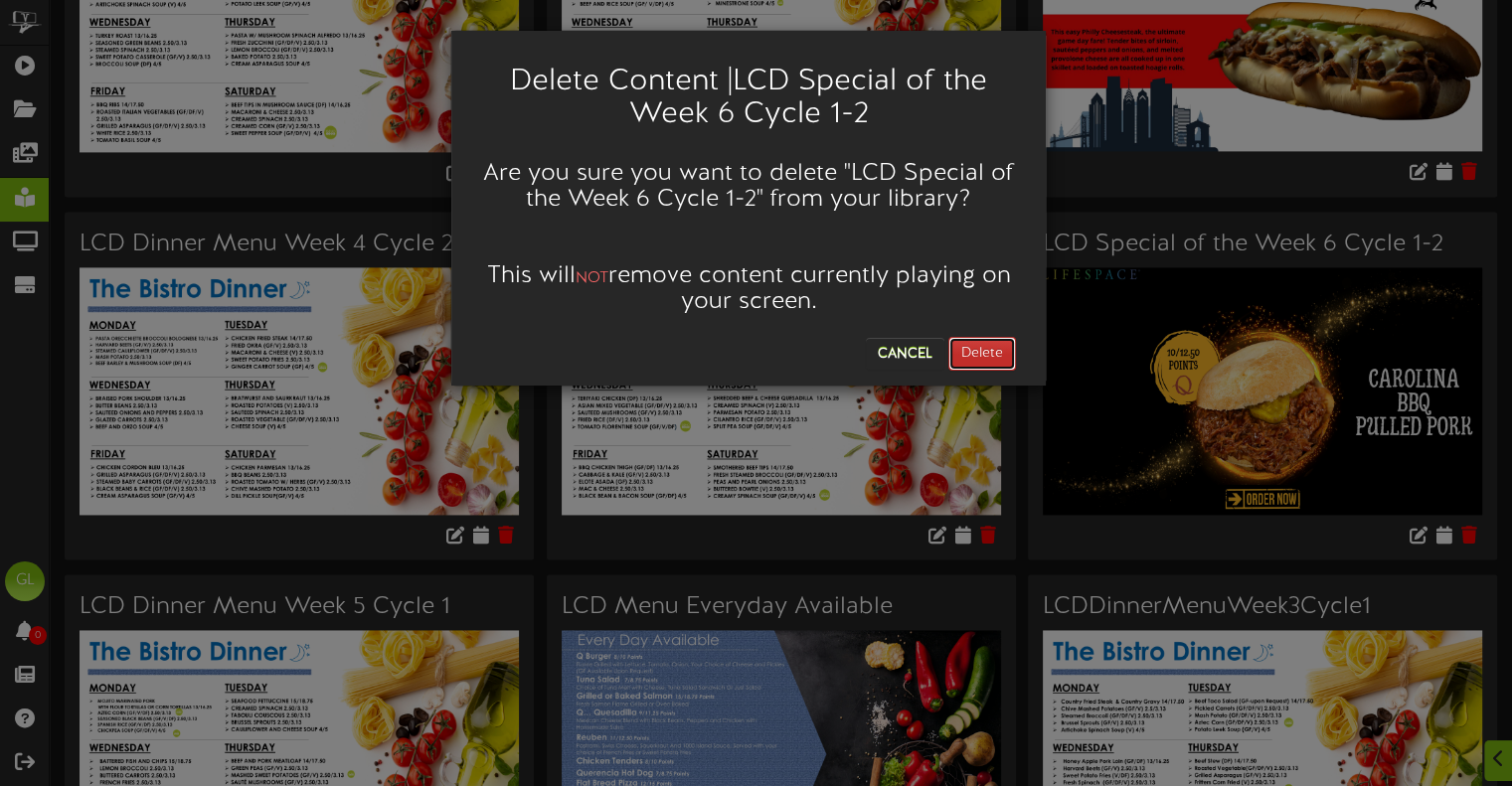 click on "Delete" at bounding box center (982, 354) 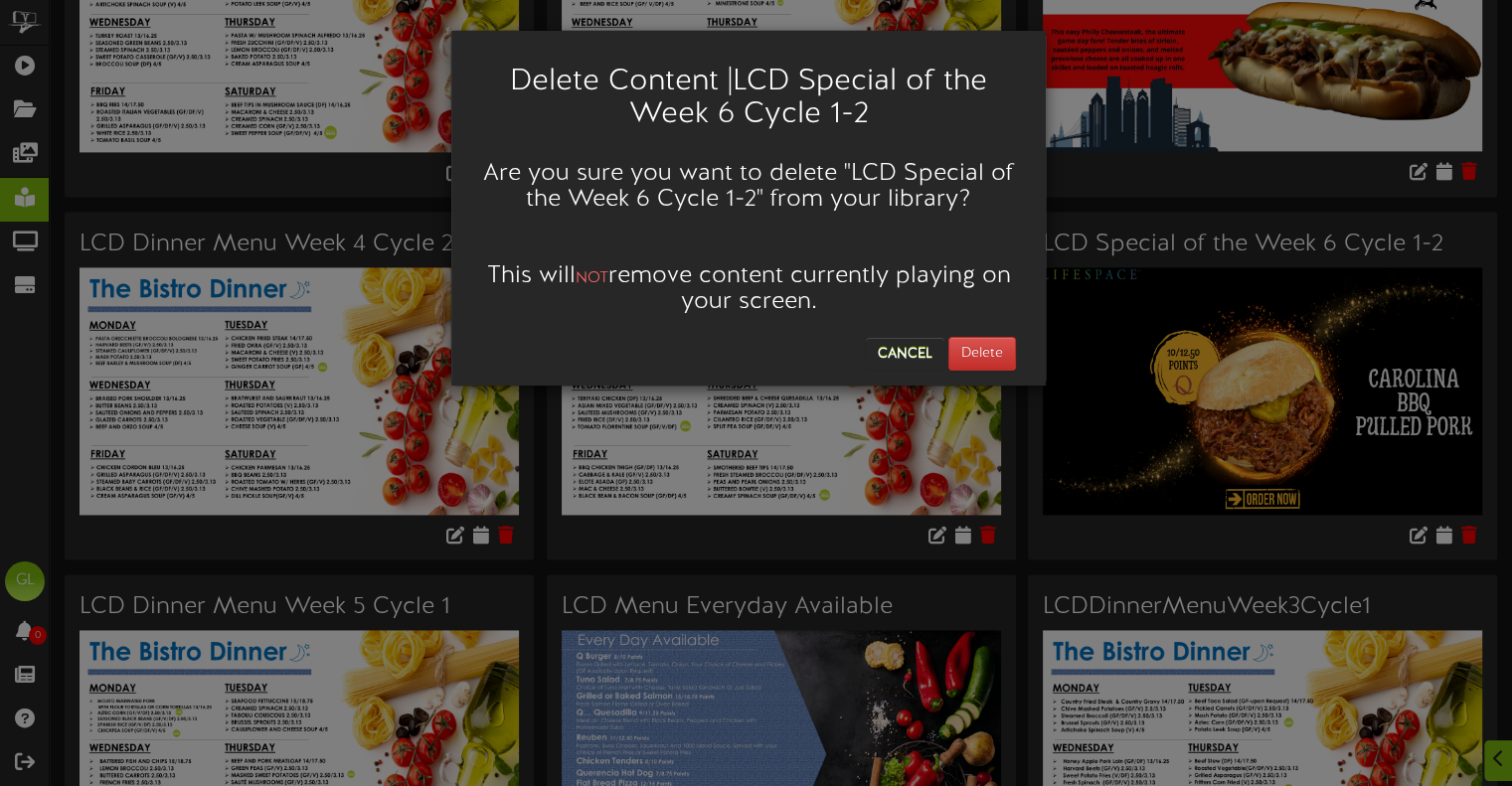 scroll, scrollTop: 0, scrollLeft: 0, axis: both 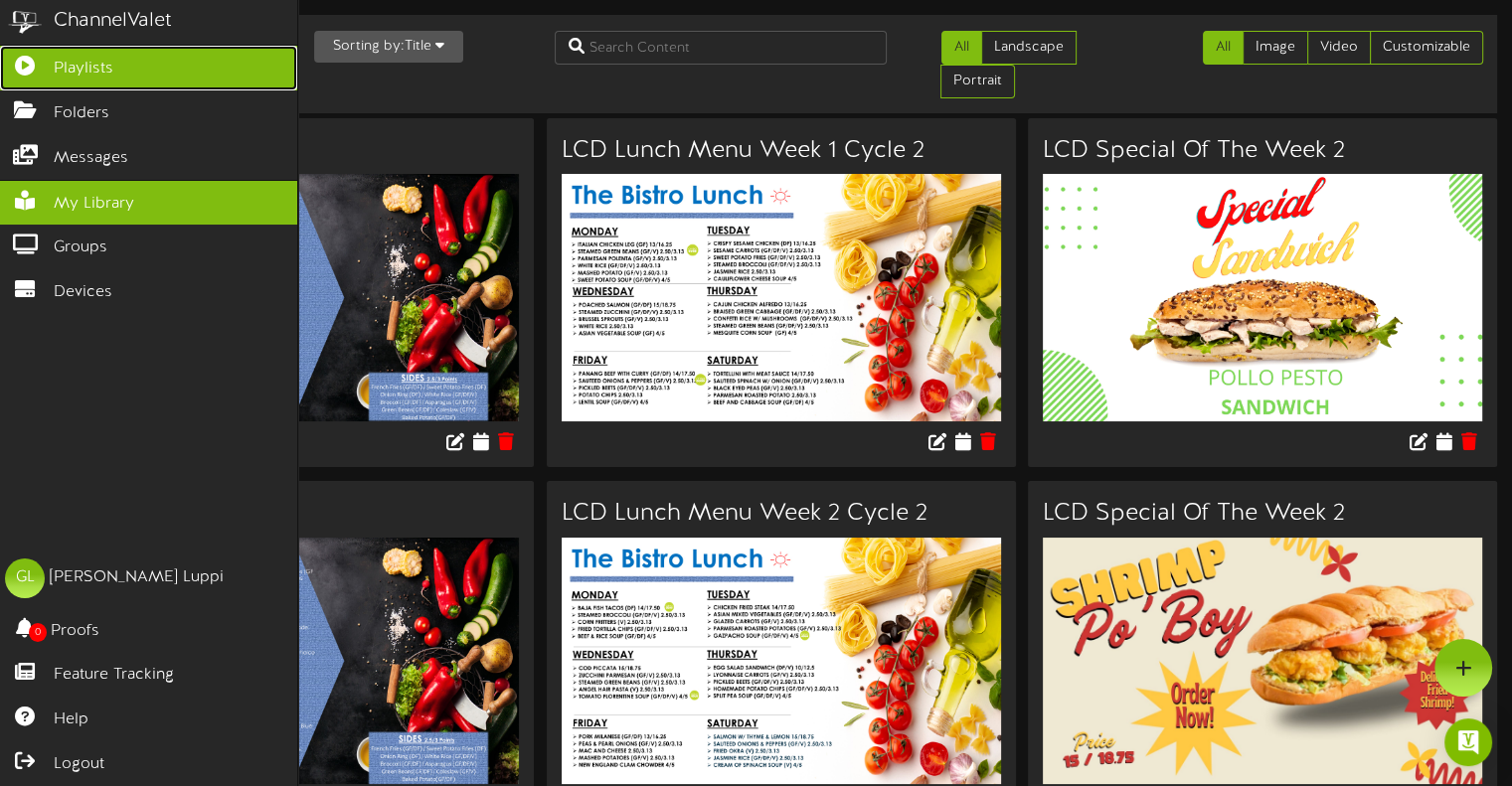 click on "Playlists" at bounding box center (148, 68) 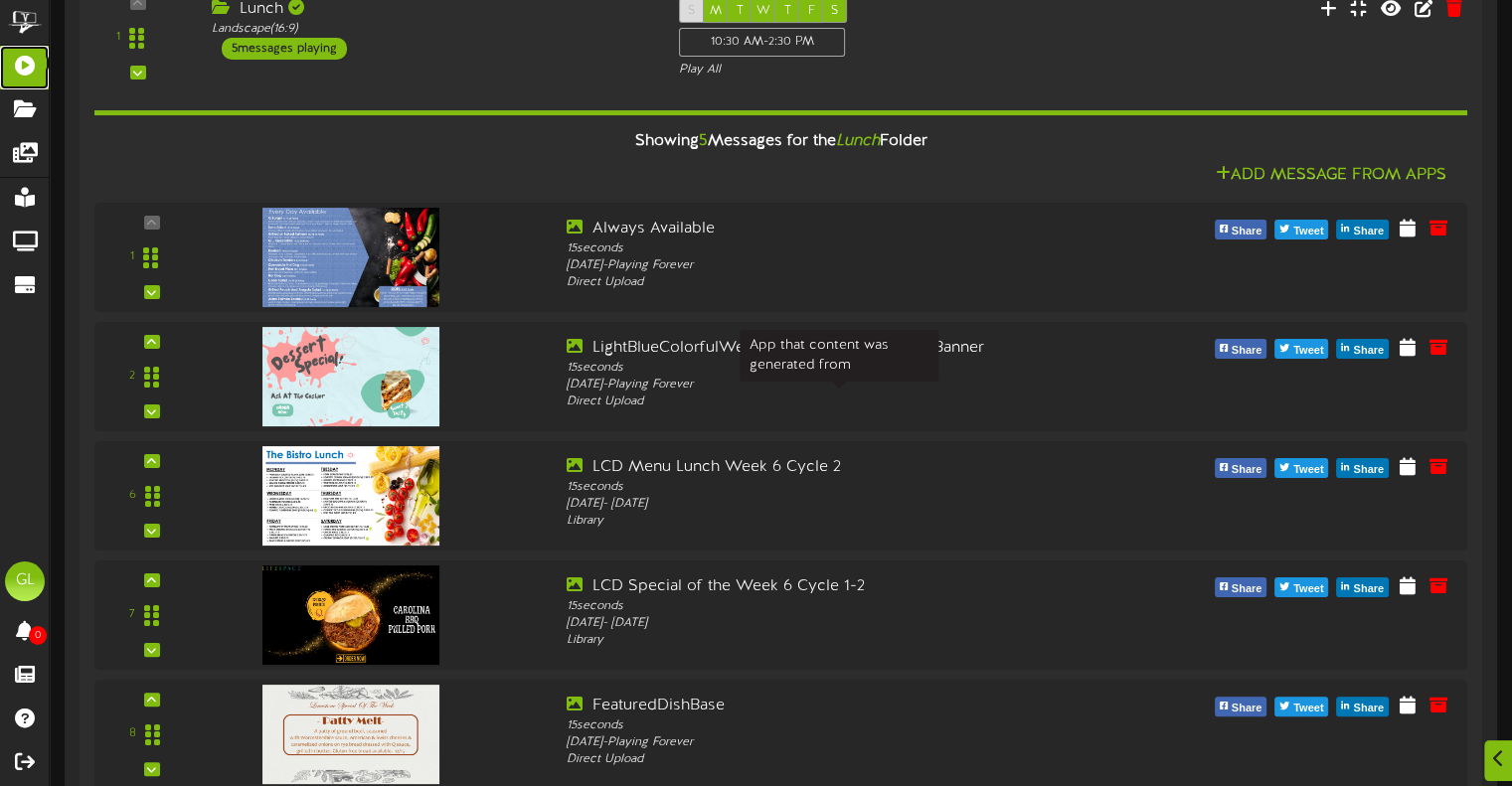 scroll, scrollTop: 696, scrollLeft: 0, axis: vertical 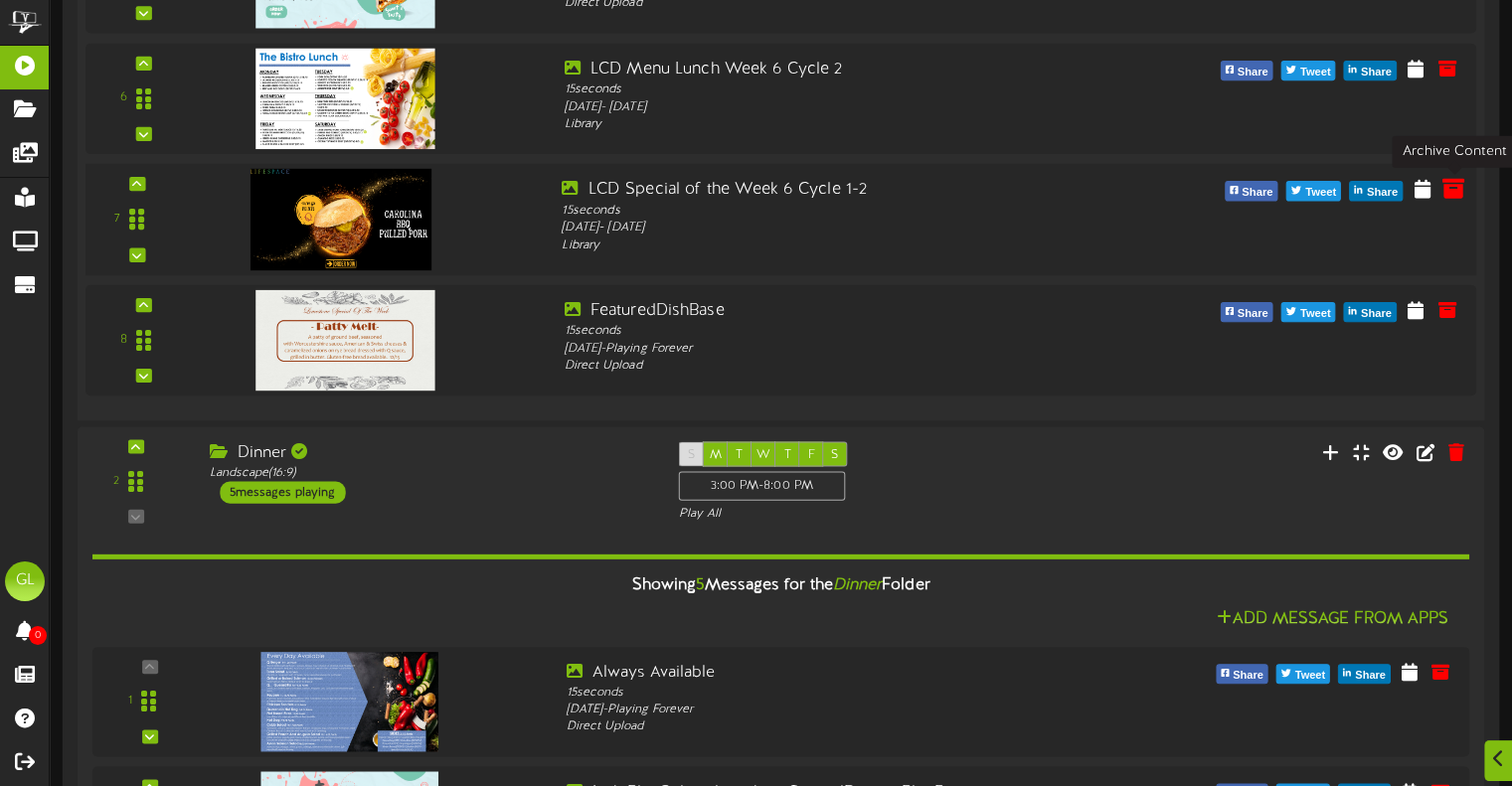click at bounding box center [1453, 188] 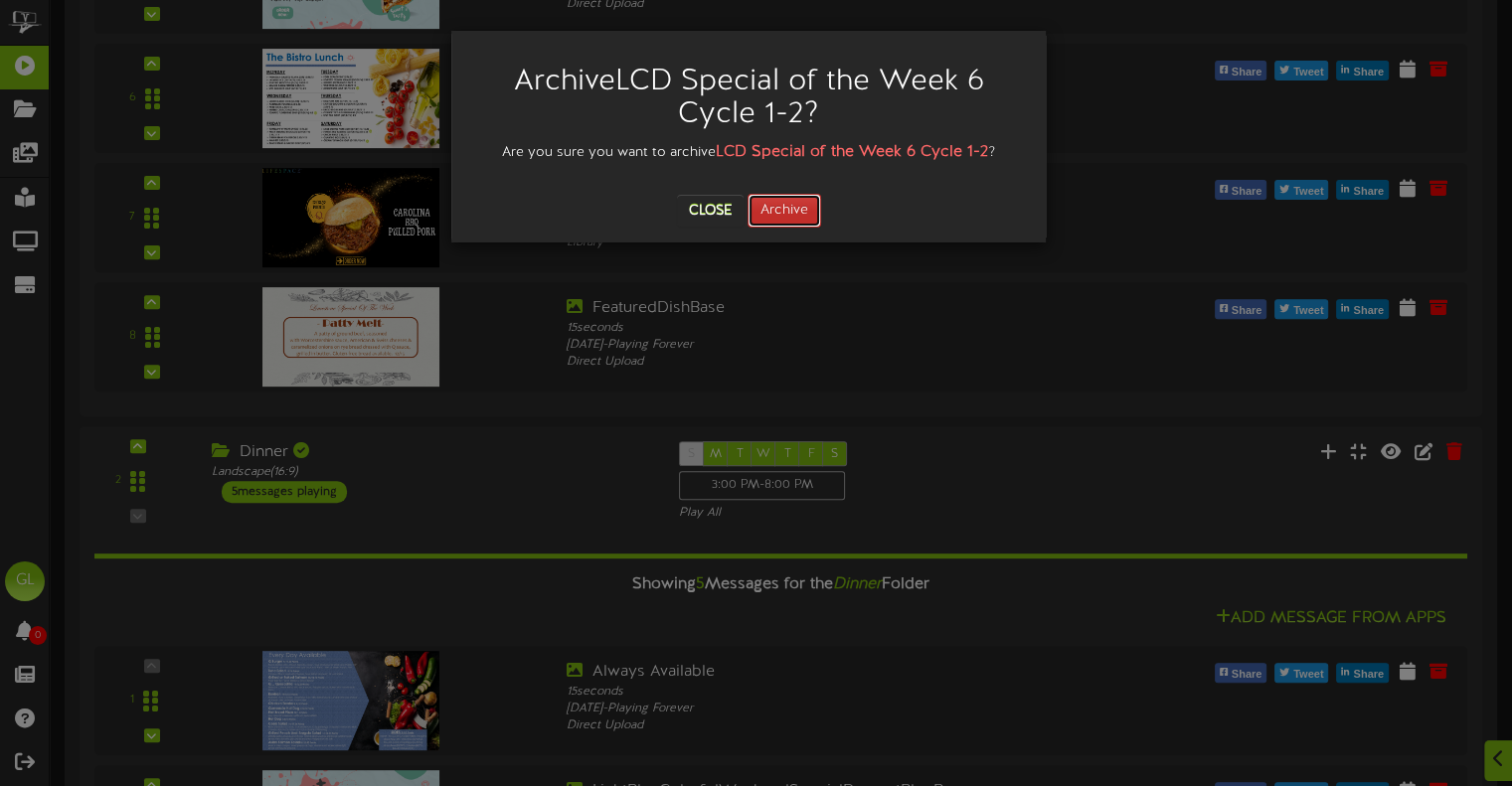 click on "Archive" at bounding box center [784, 211] 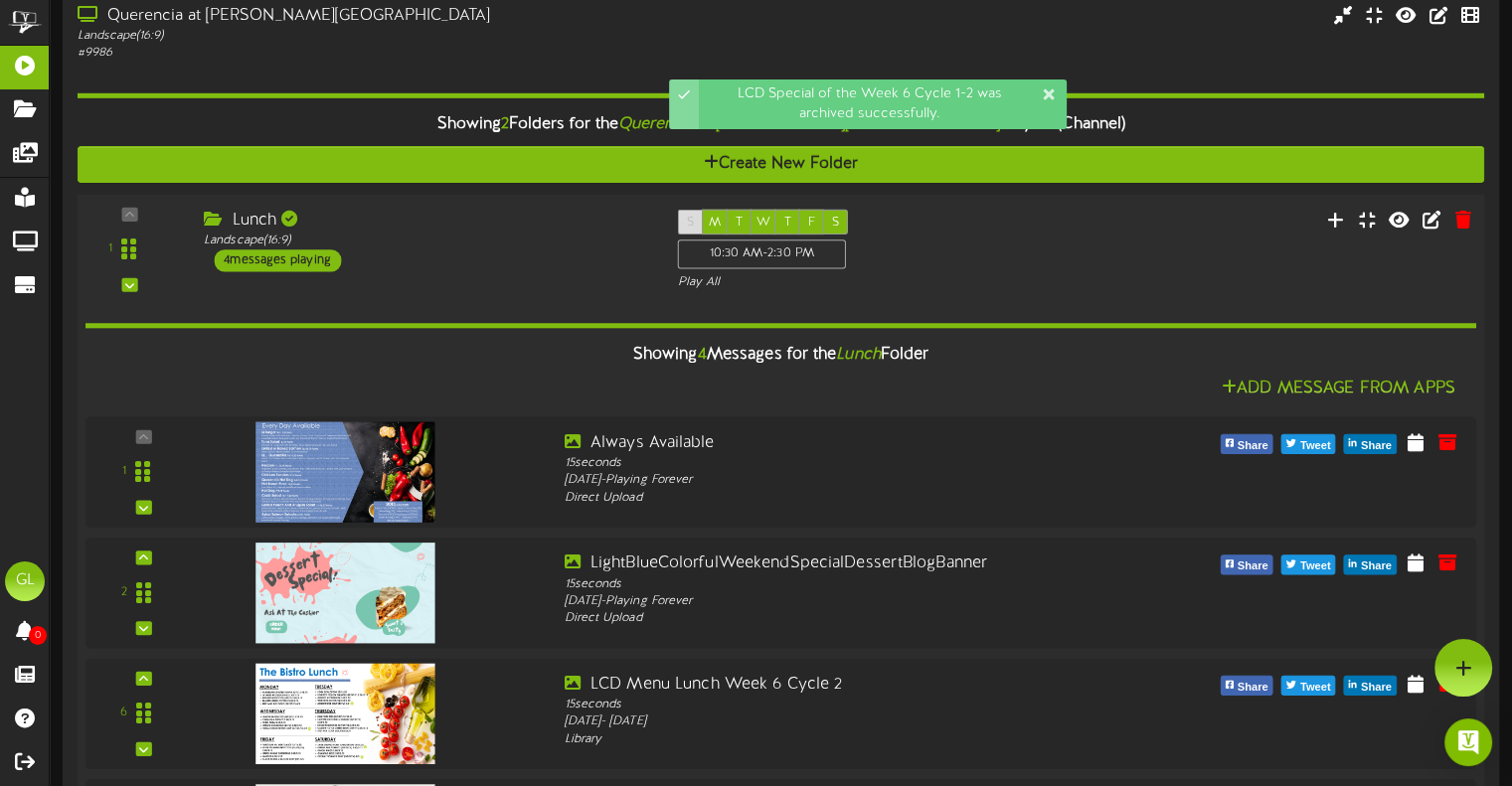 scroll, scrollTop: 0, scrollLeft: 0, axis: both 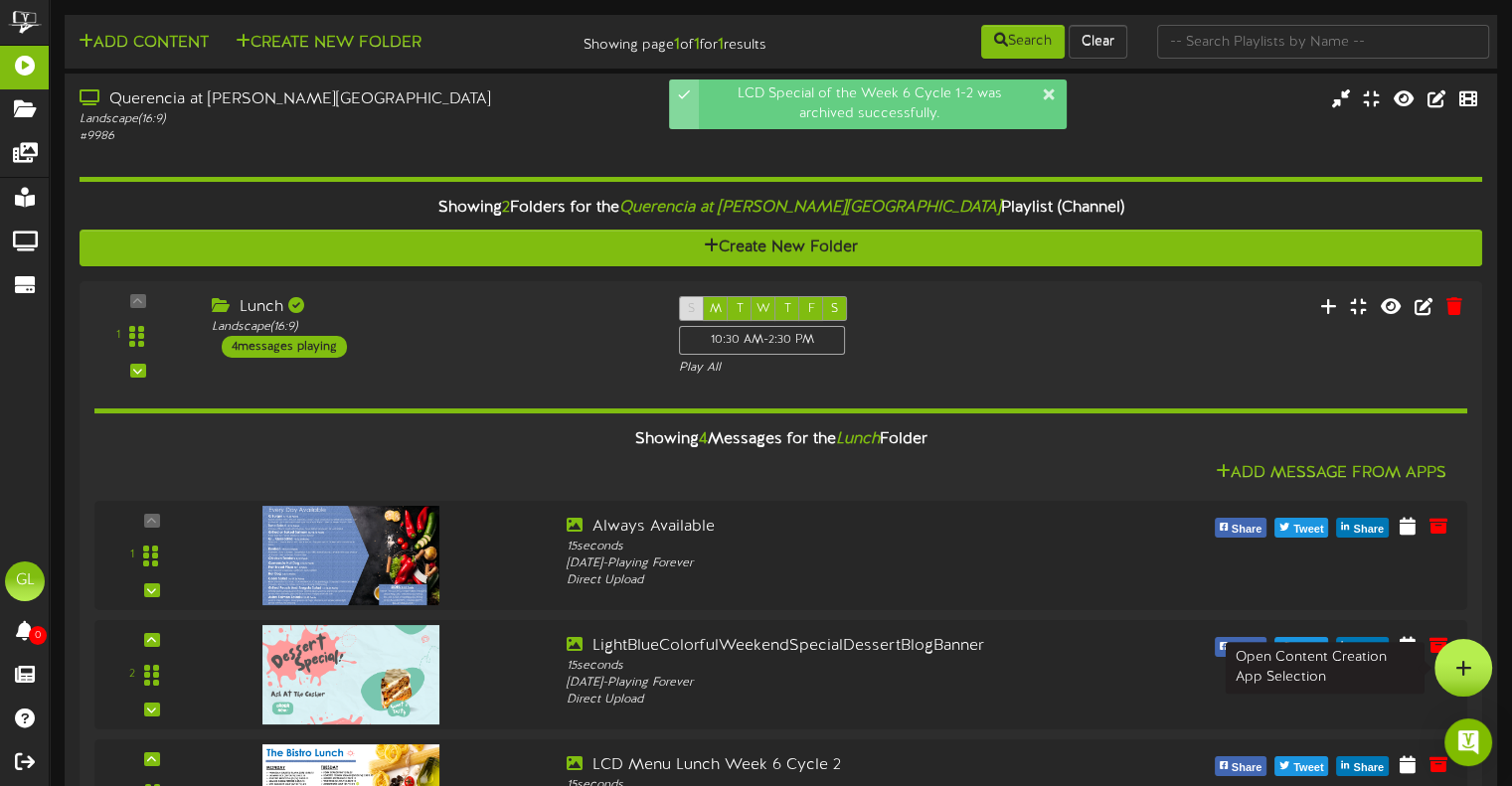 click at bounding box center (1463, 668) 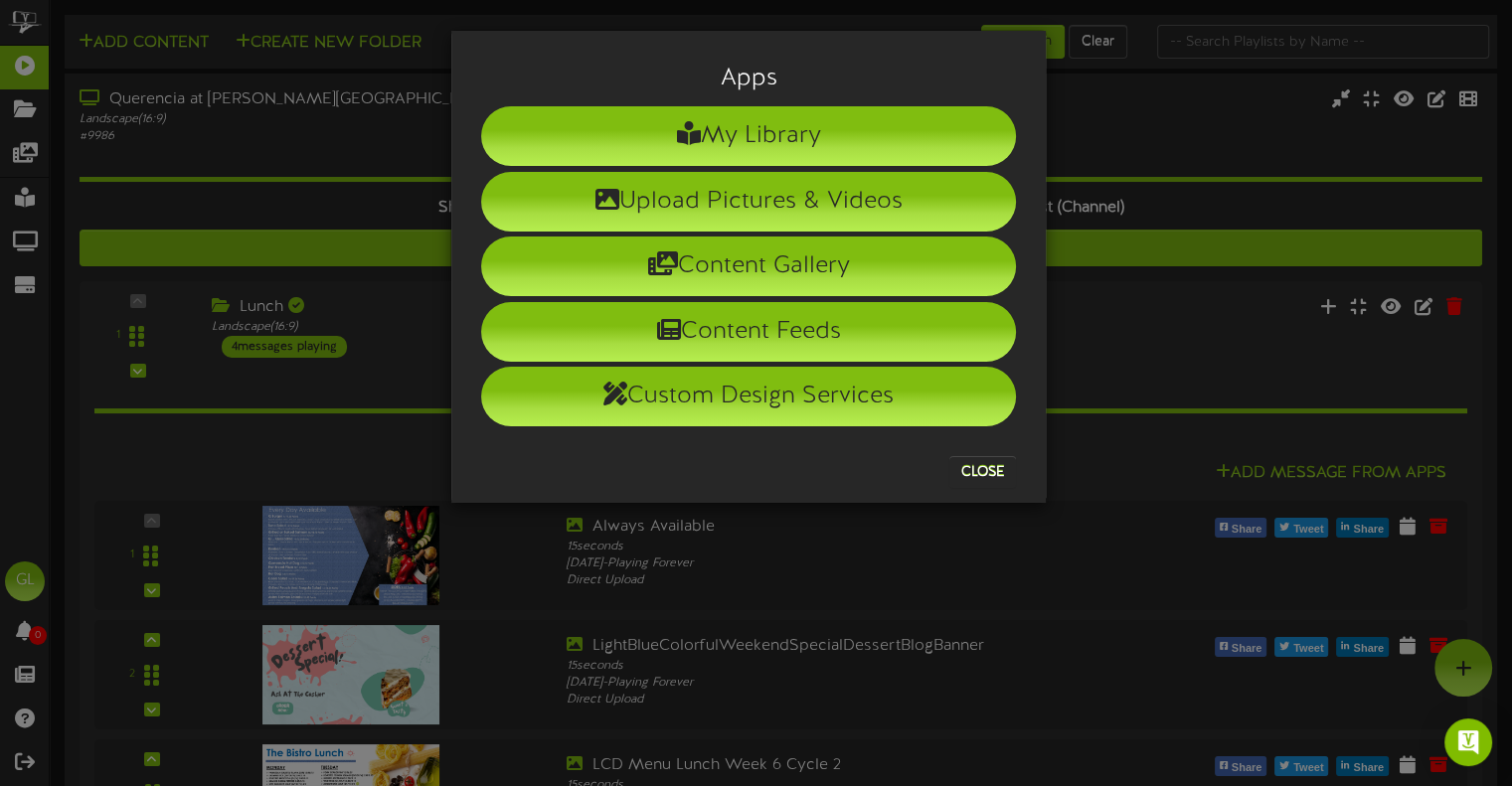 click on "Apps
My Library
Upload Pictures & Videos
Content Gallery
Content Feeds
Custom Design Services
Close" at bounding box center [756, 393] 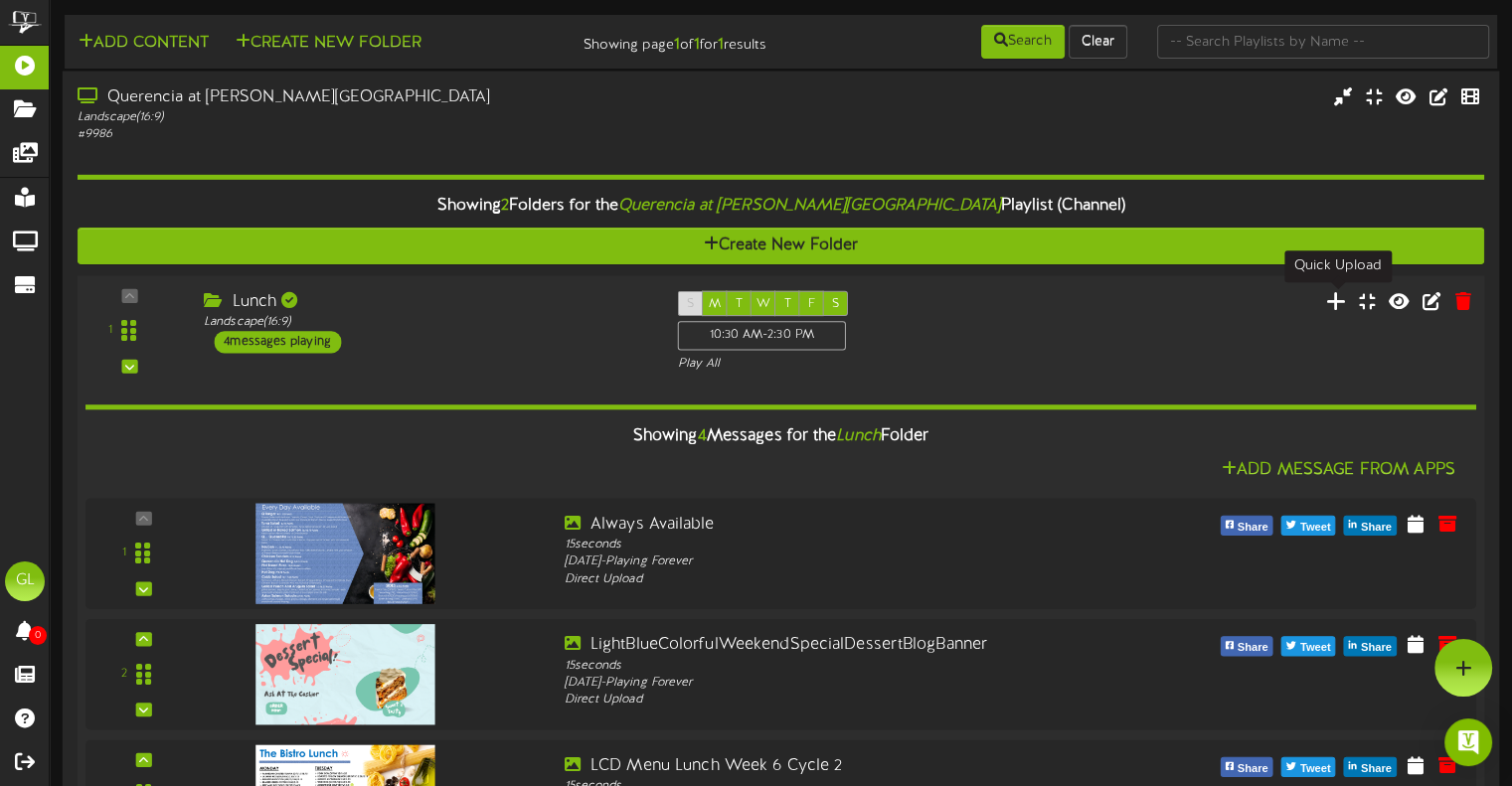 click at bounding box center (1335, 300) 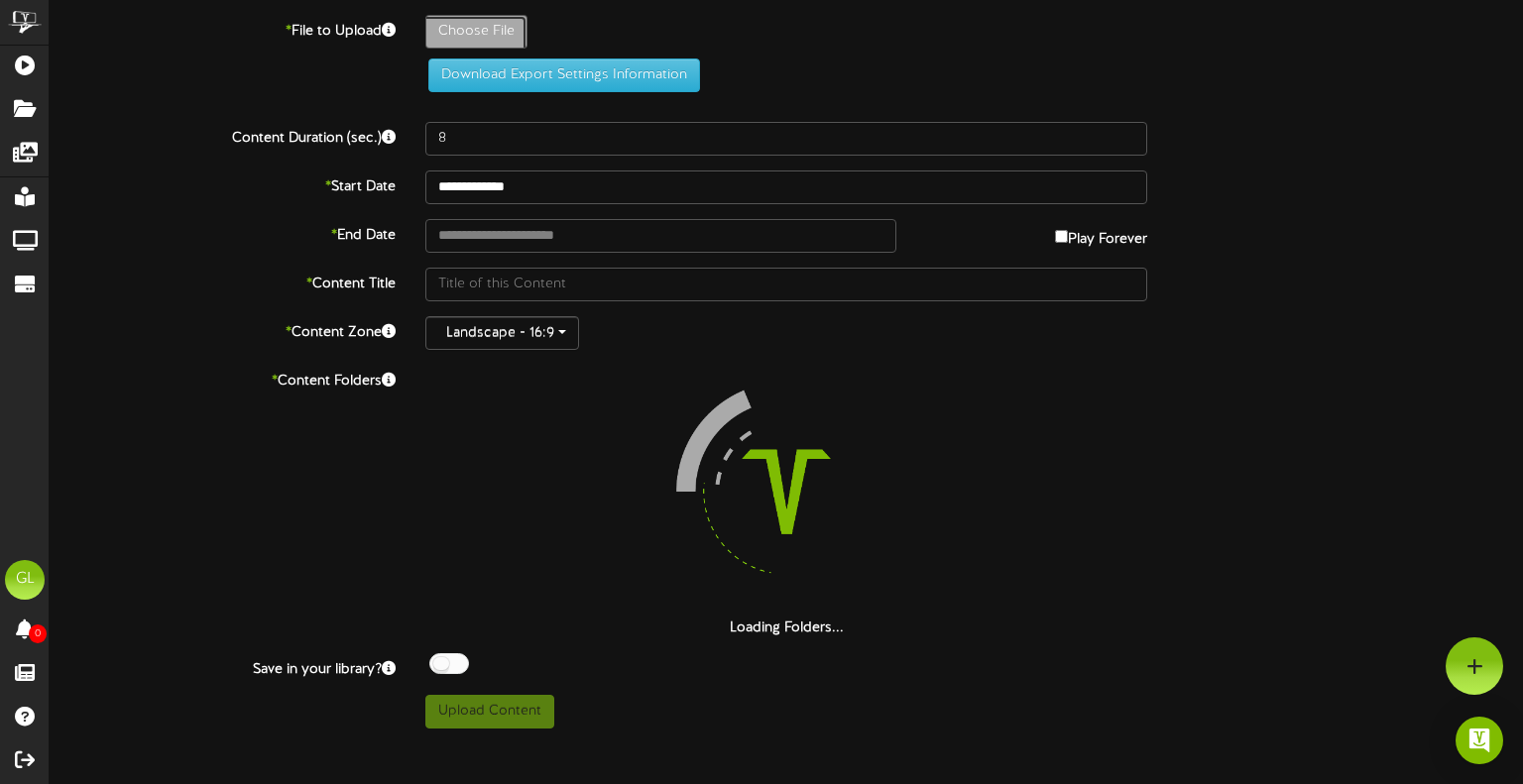 click on "Choose File" at bounding box center [-552, 86] 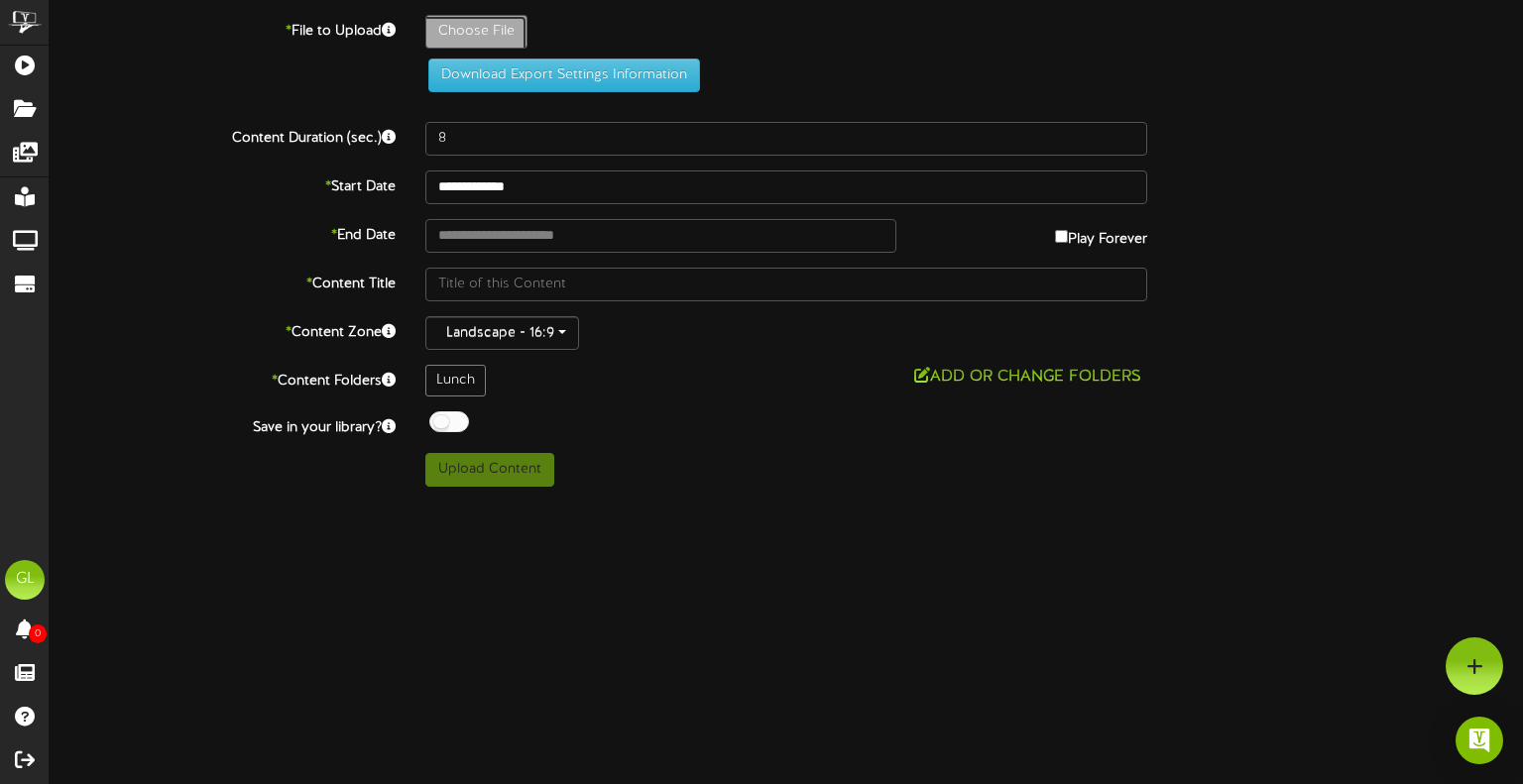 type on "**********" 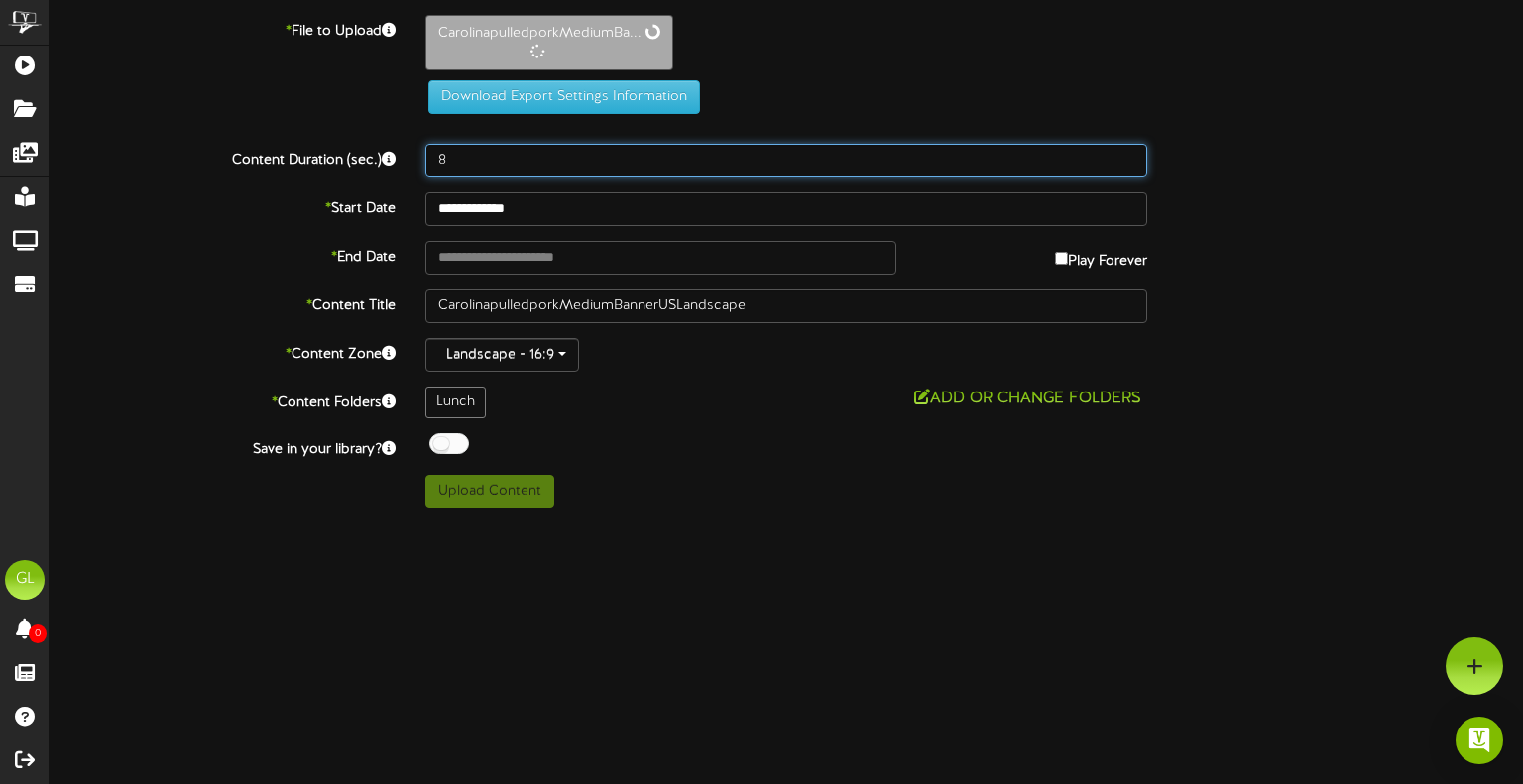 click on "8" at bounding box center [786, 161] 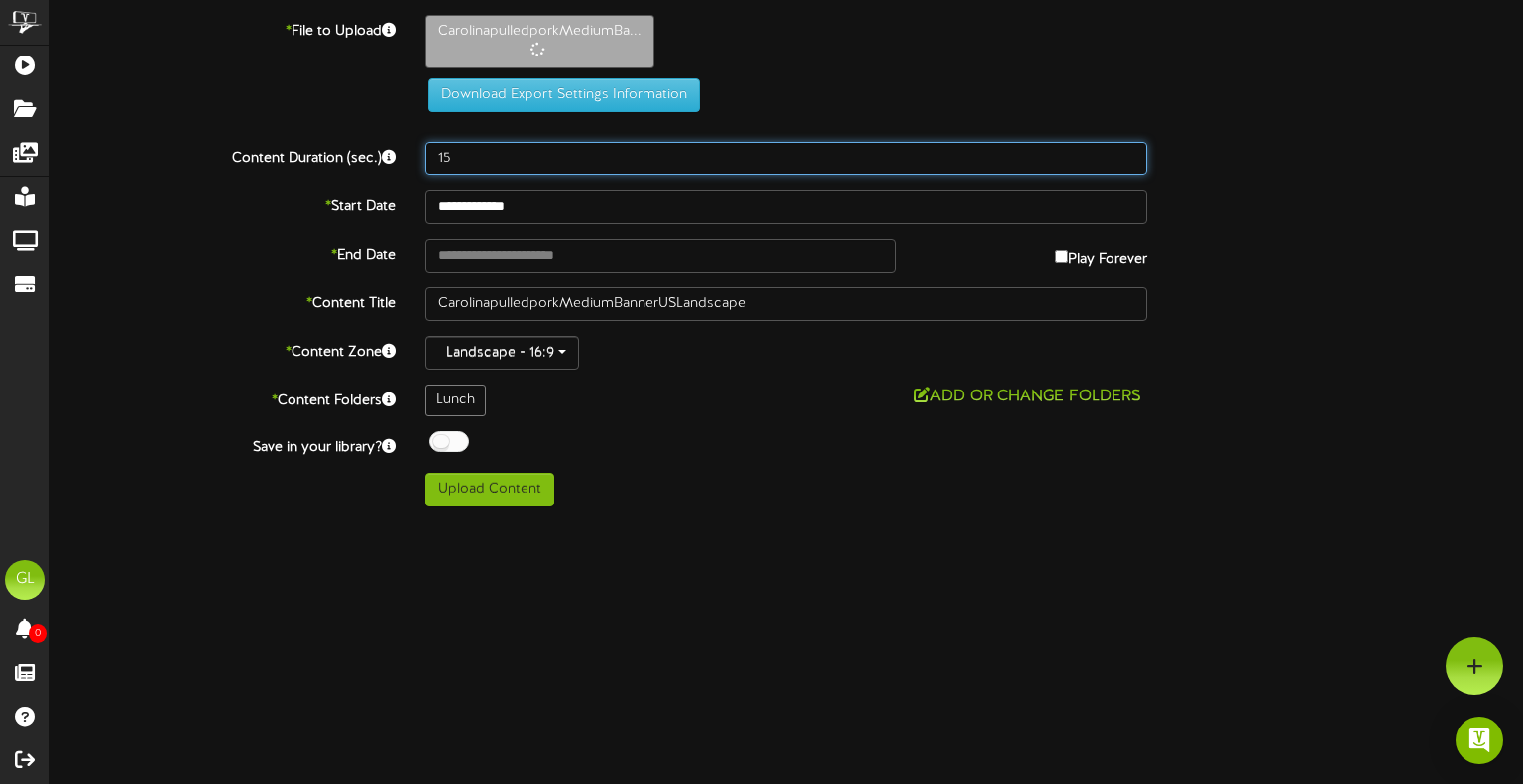 type on "15" 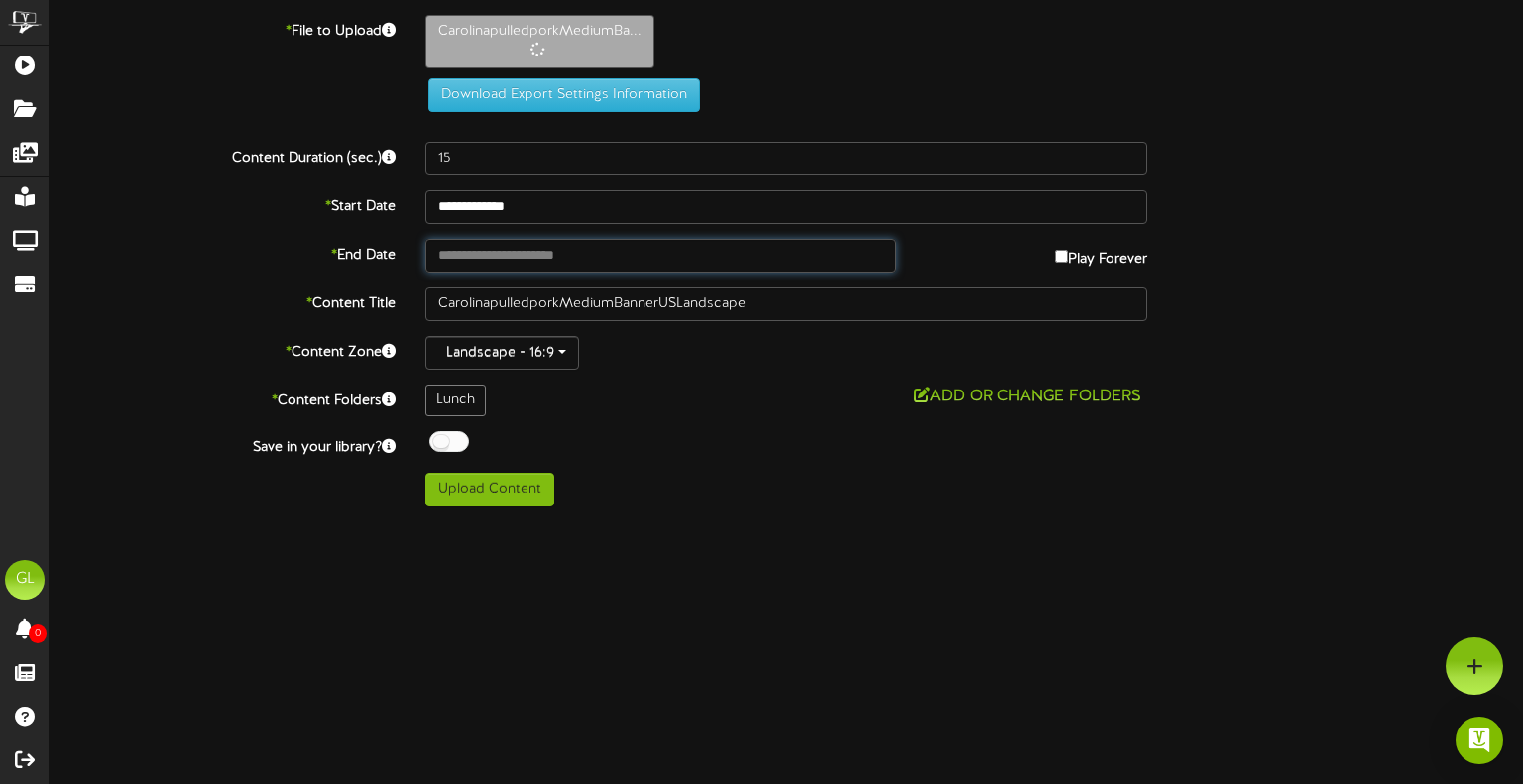 click at bounding box center [660, 256] 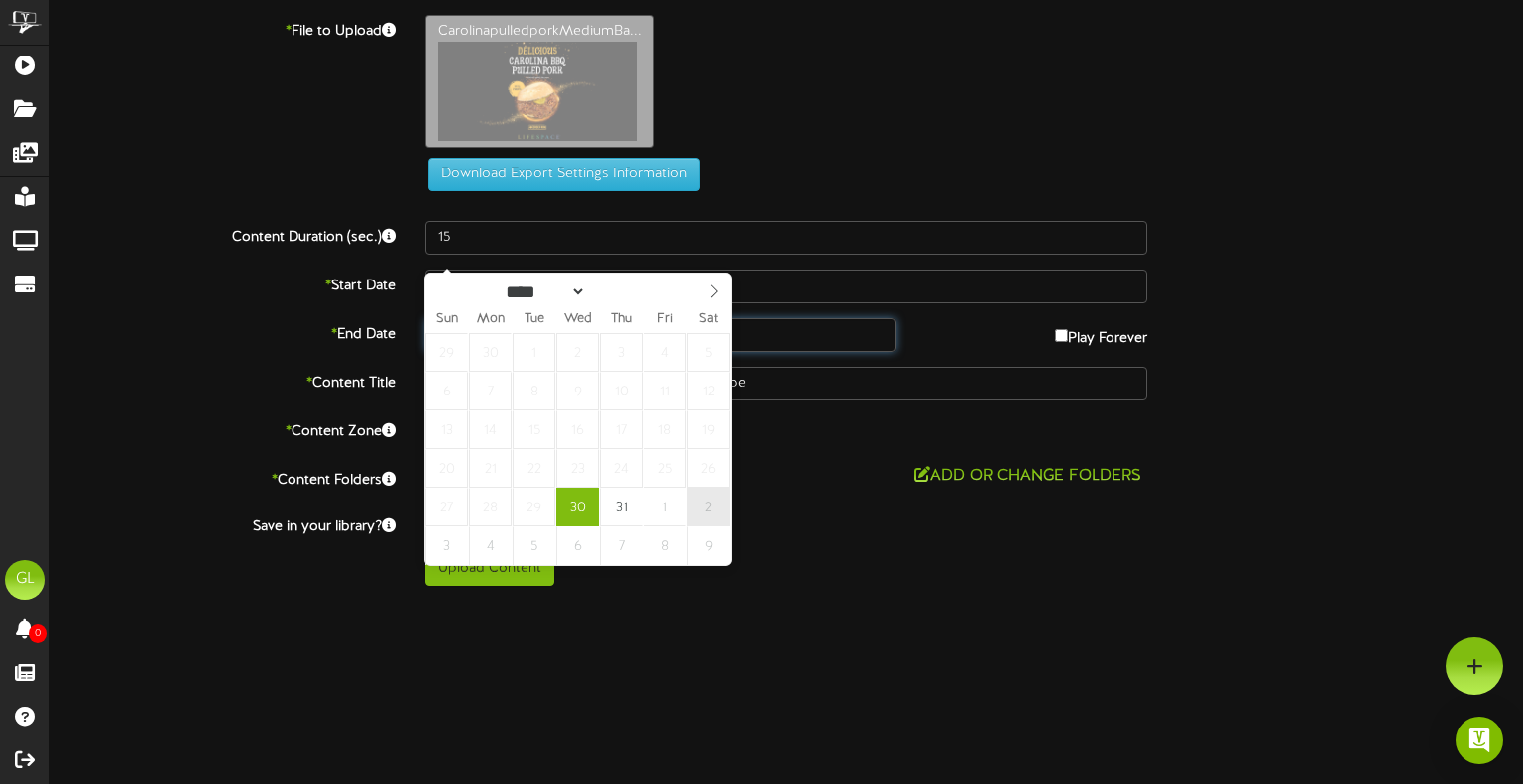 type on "**********" 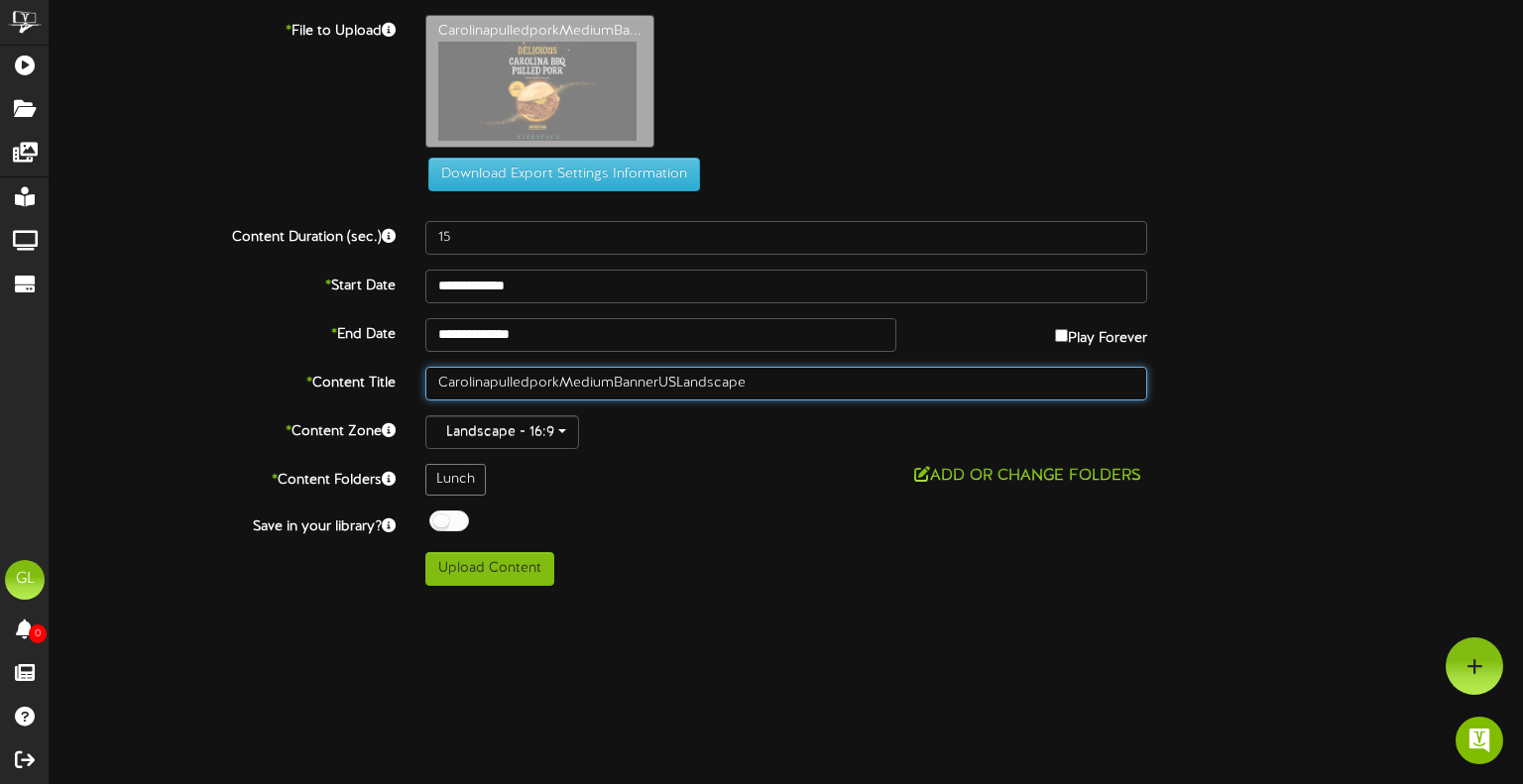 drag, startPoint x: 765, startPoint y: 380, endPoint x: 562, endPoint y: 380, distance: 203 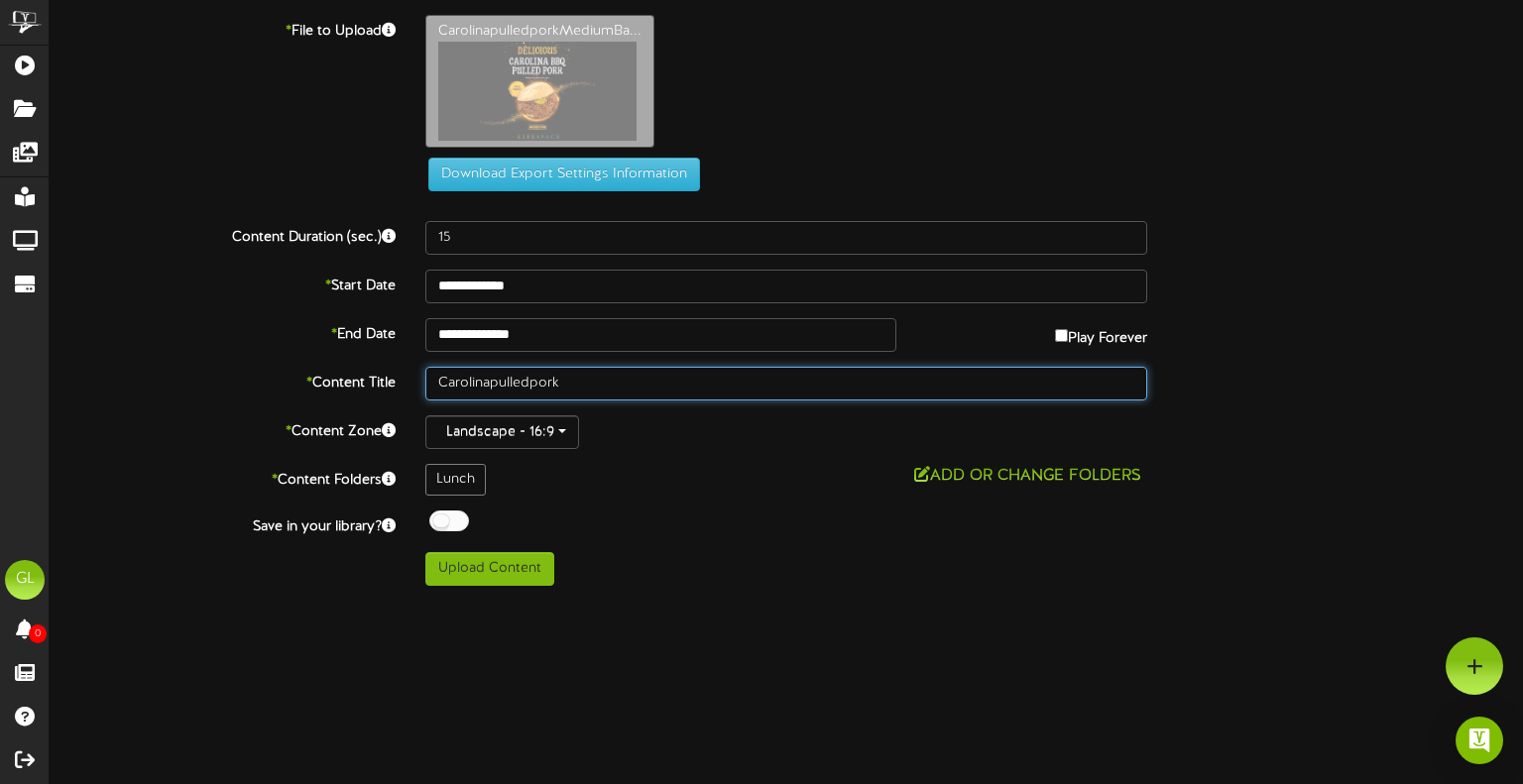 click on "Carolinapulledpork" at bounding box center [786, 384] 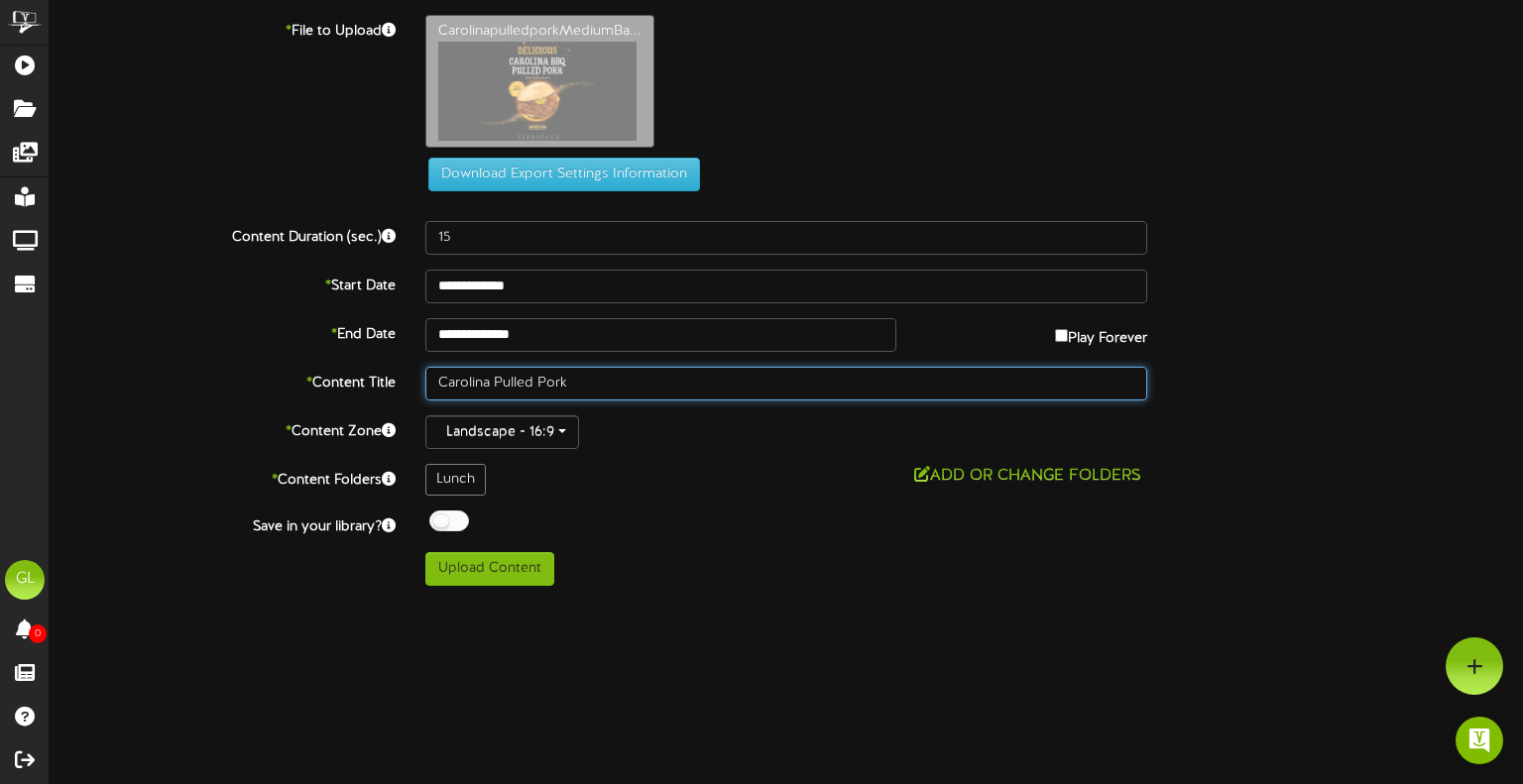 type on "Carolina Pulled Pork" 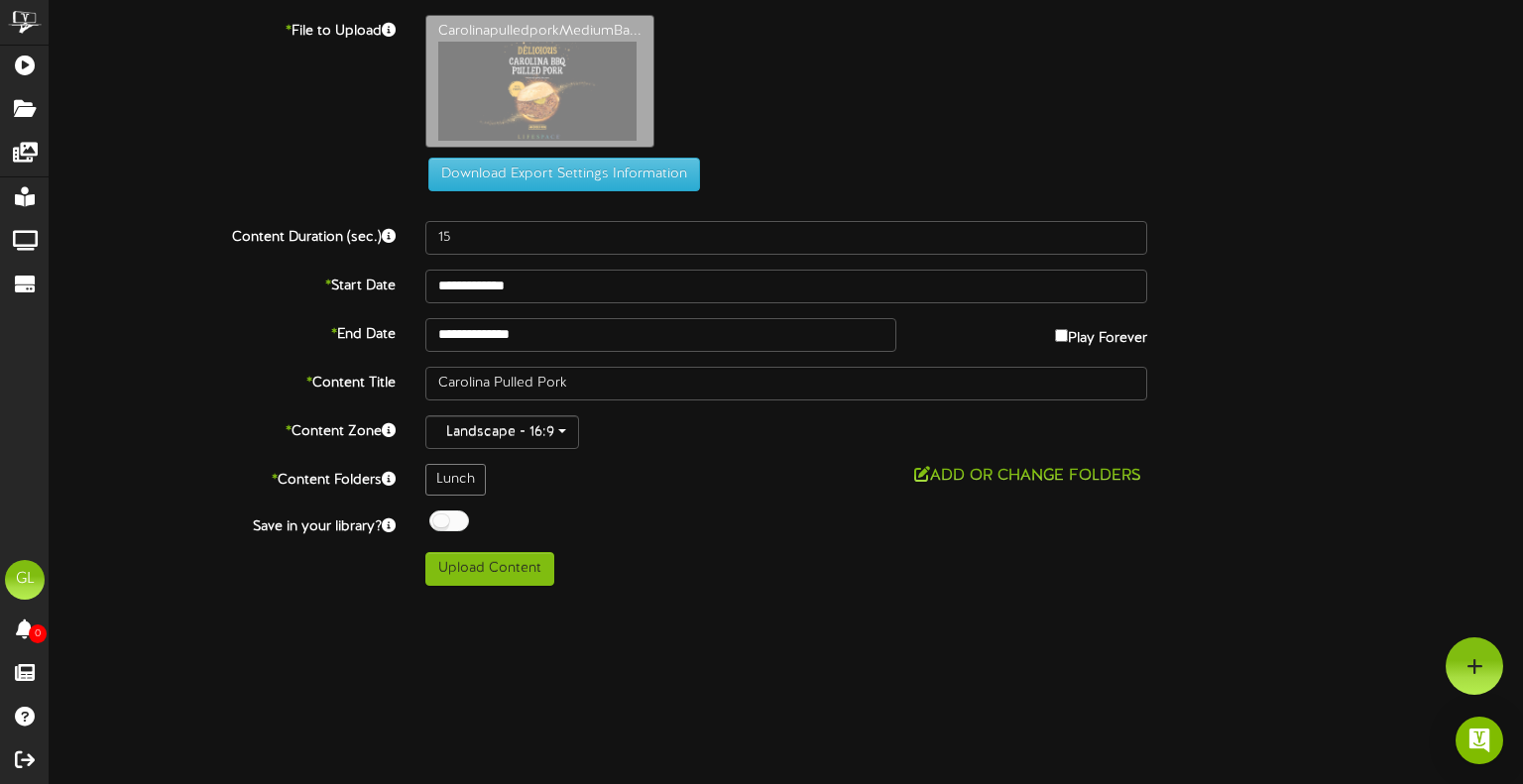 click on "Lunch
Add or Change Folders" at bounding box center [786, 480] 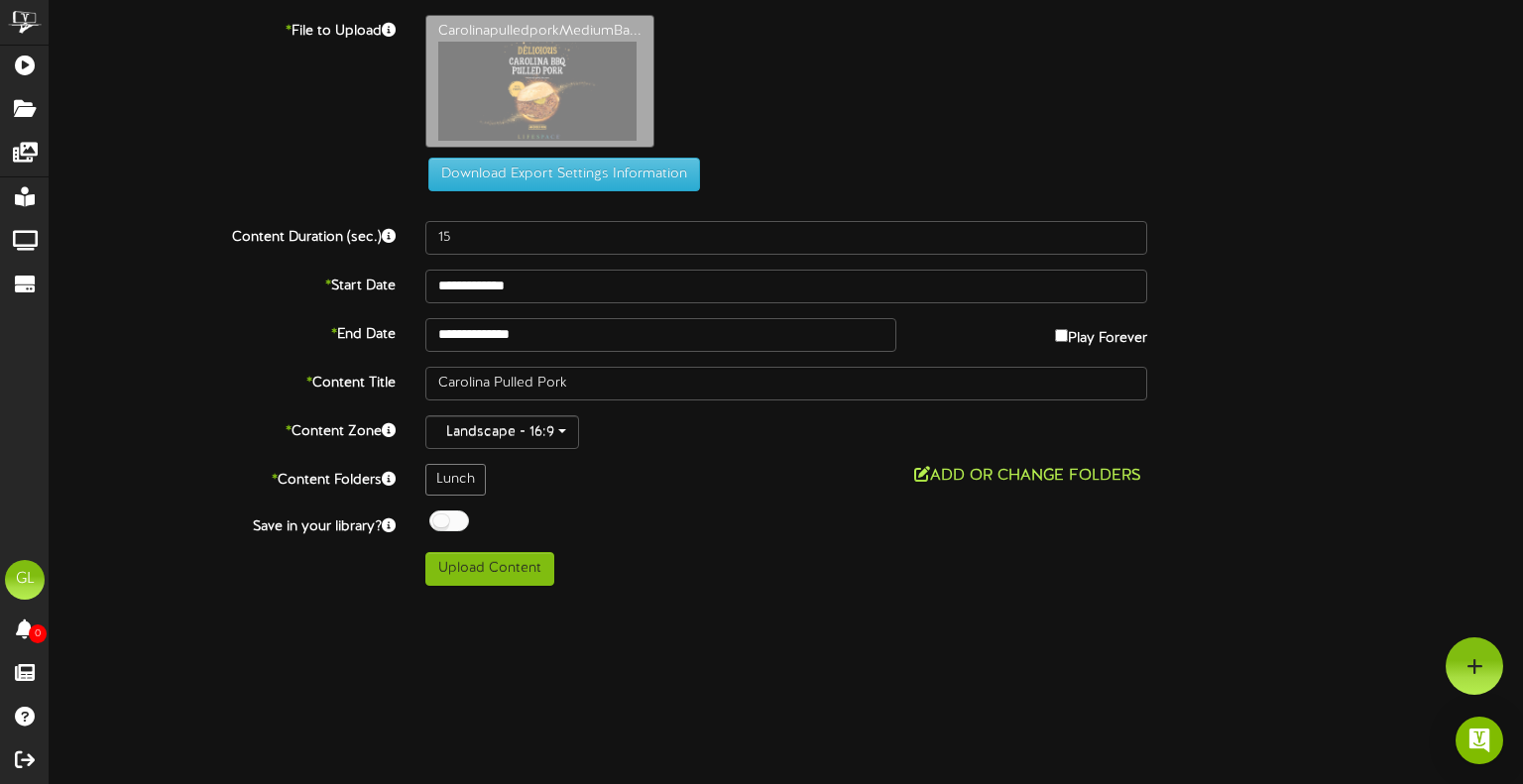 click on "Add or Change Folders" at bounding box center [1027, 476] 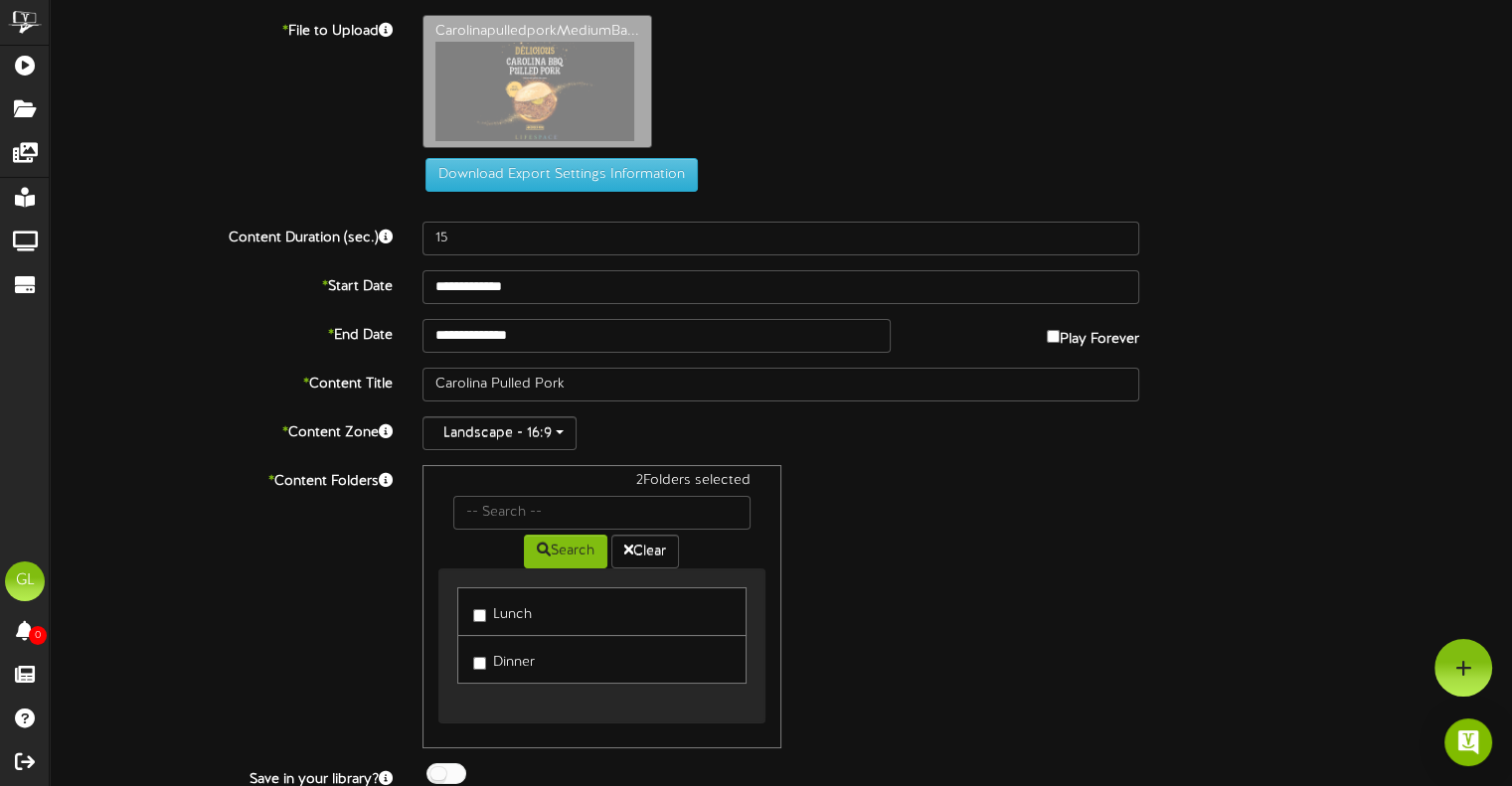 click on "2  Folders selected
Search
Clear
Lunch
Dinner" at bounding box center (780, 606) 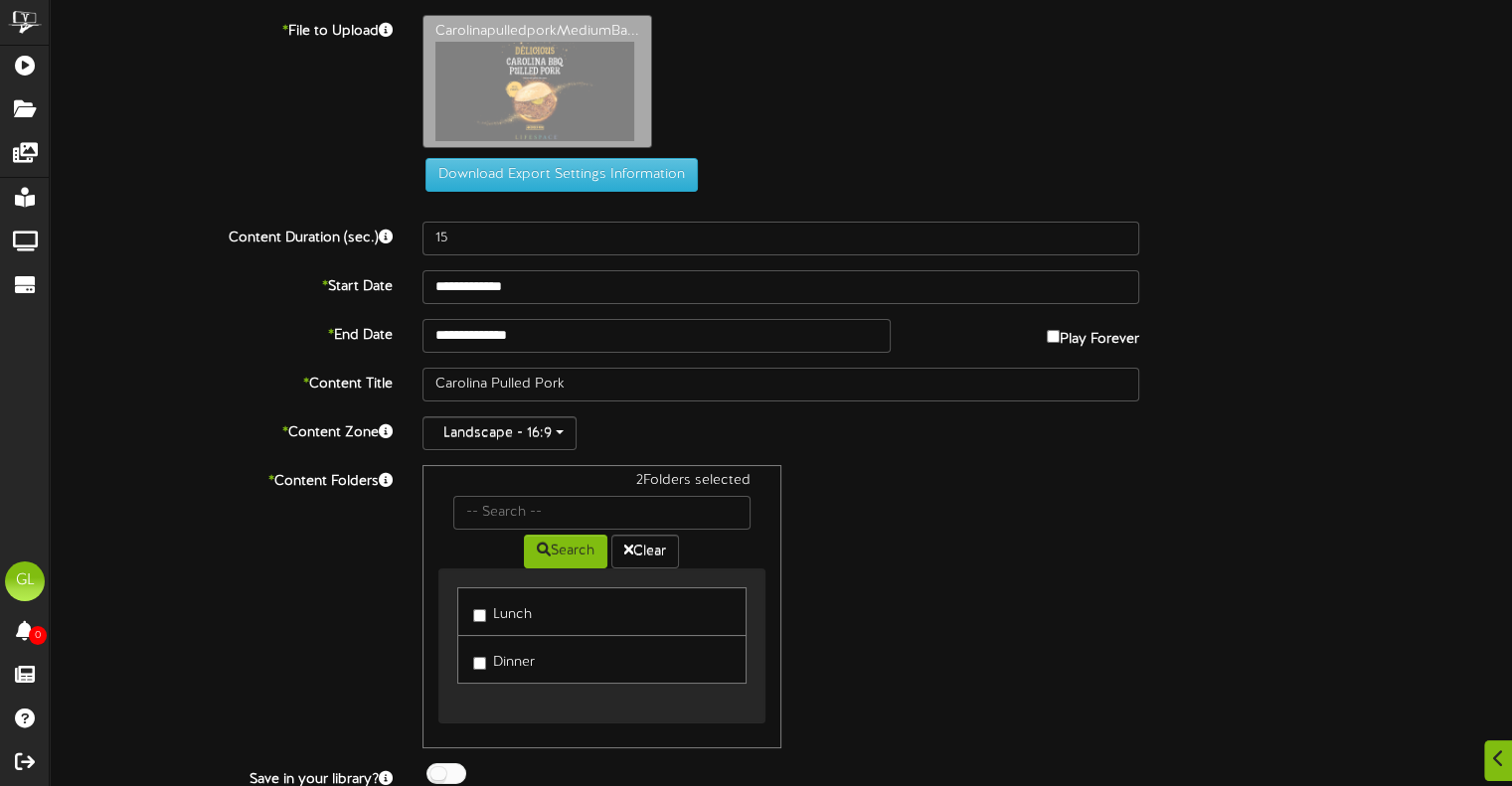 scroll, scrollTop: 64, scrollLeft: 0, axis: vertical 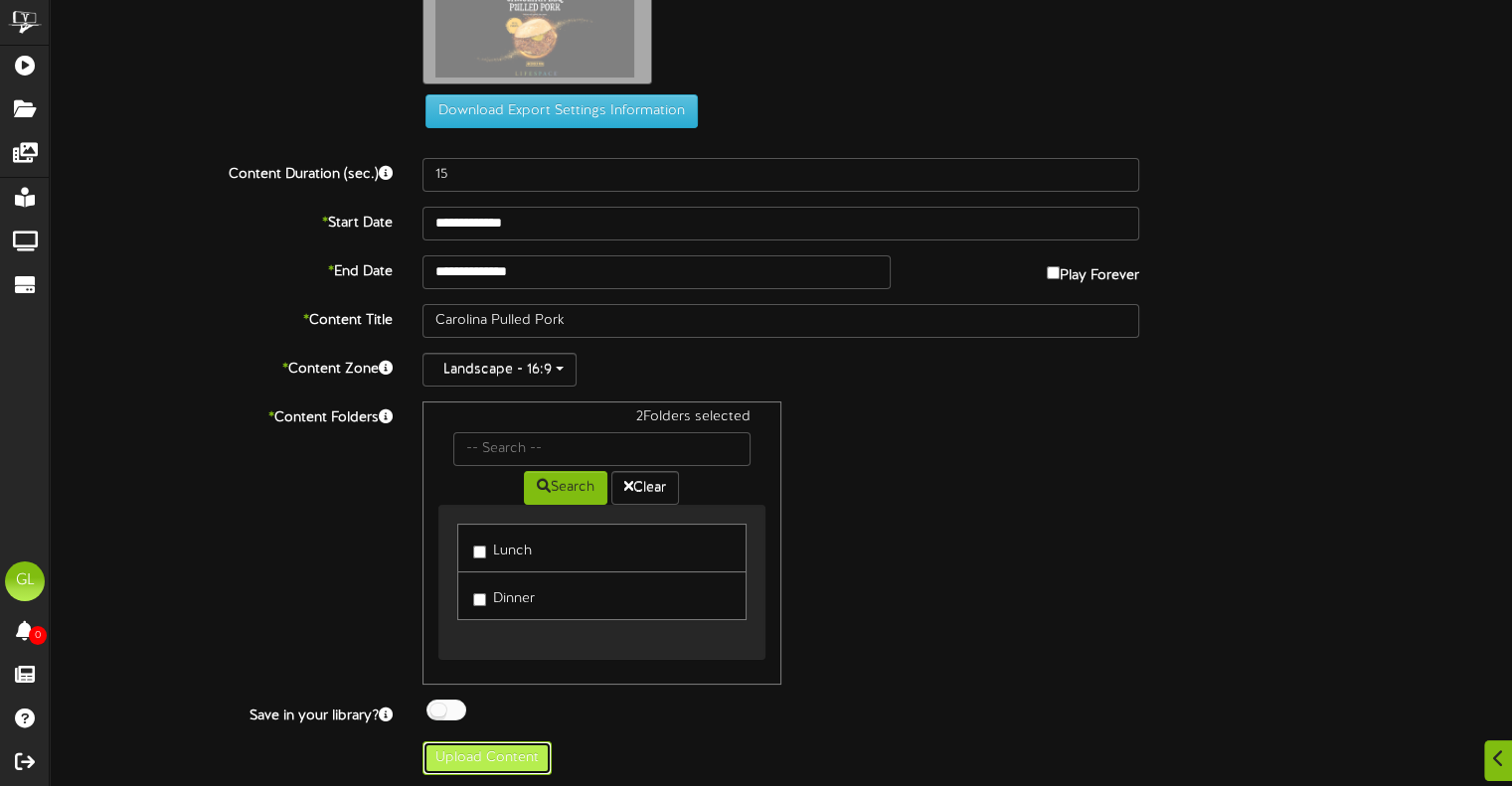 click on "Upload Content" at bounding box center (487, 758) 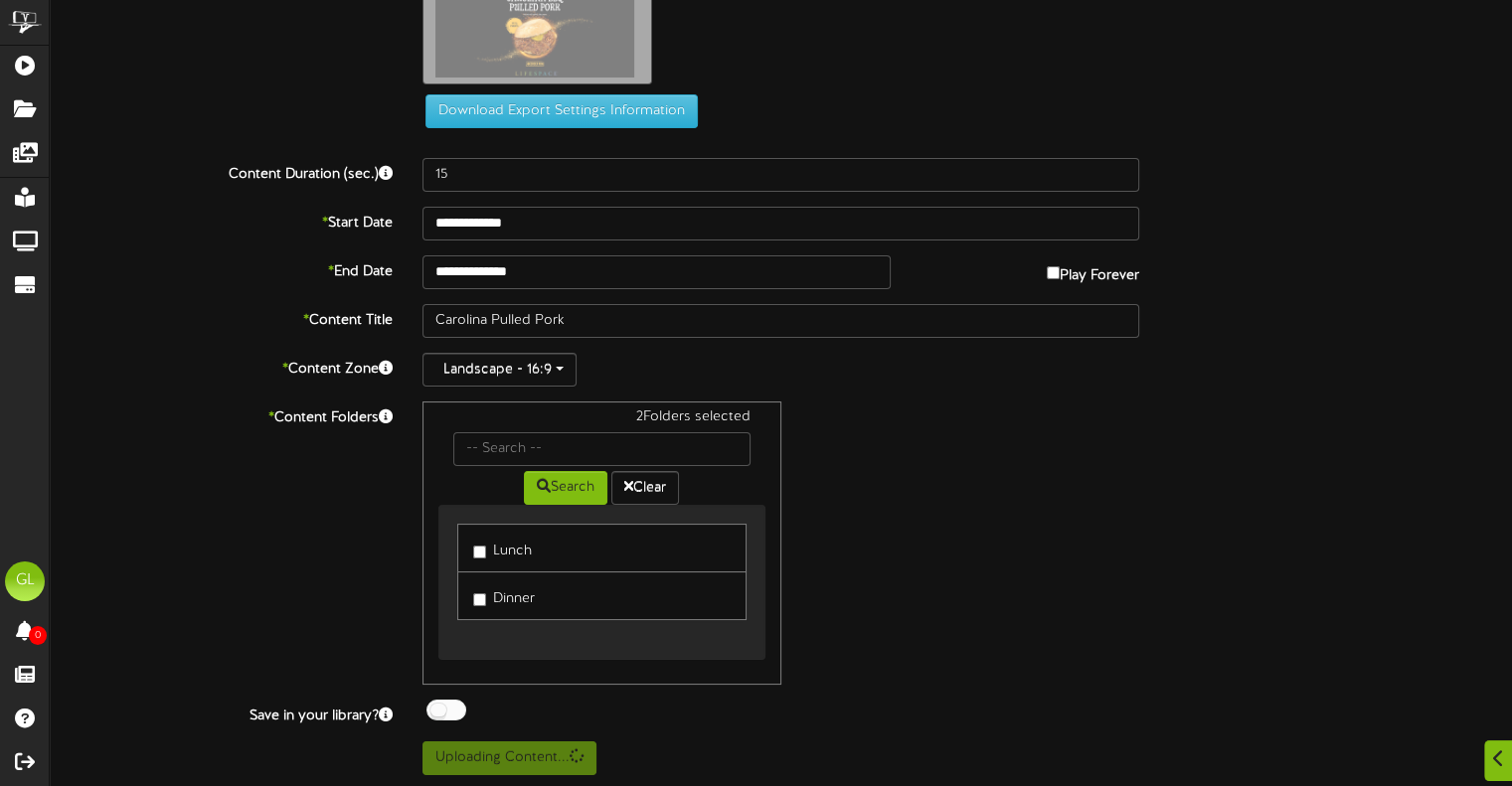 scroll, scrollTop: 0, scrollLeft: 0, axis: both 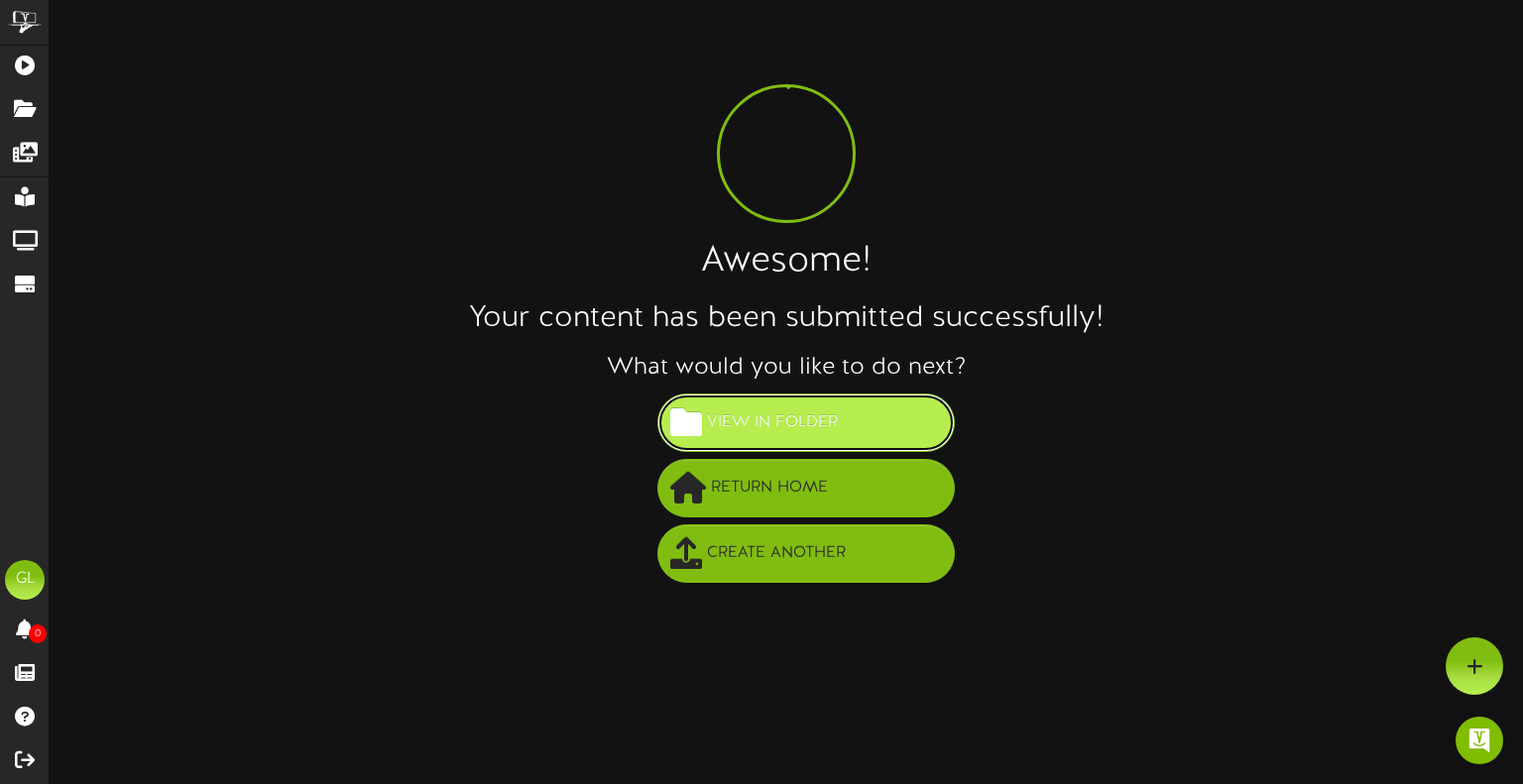 click on "View in Folder" at bounding box center (772, 422) 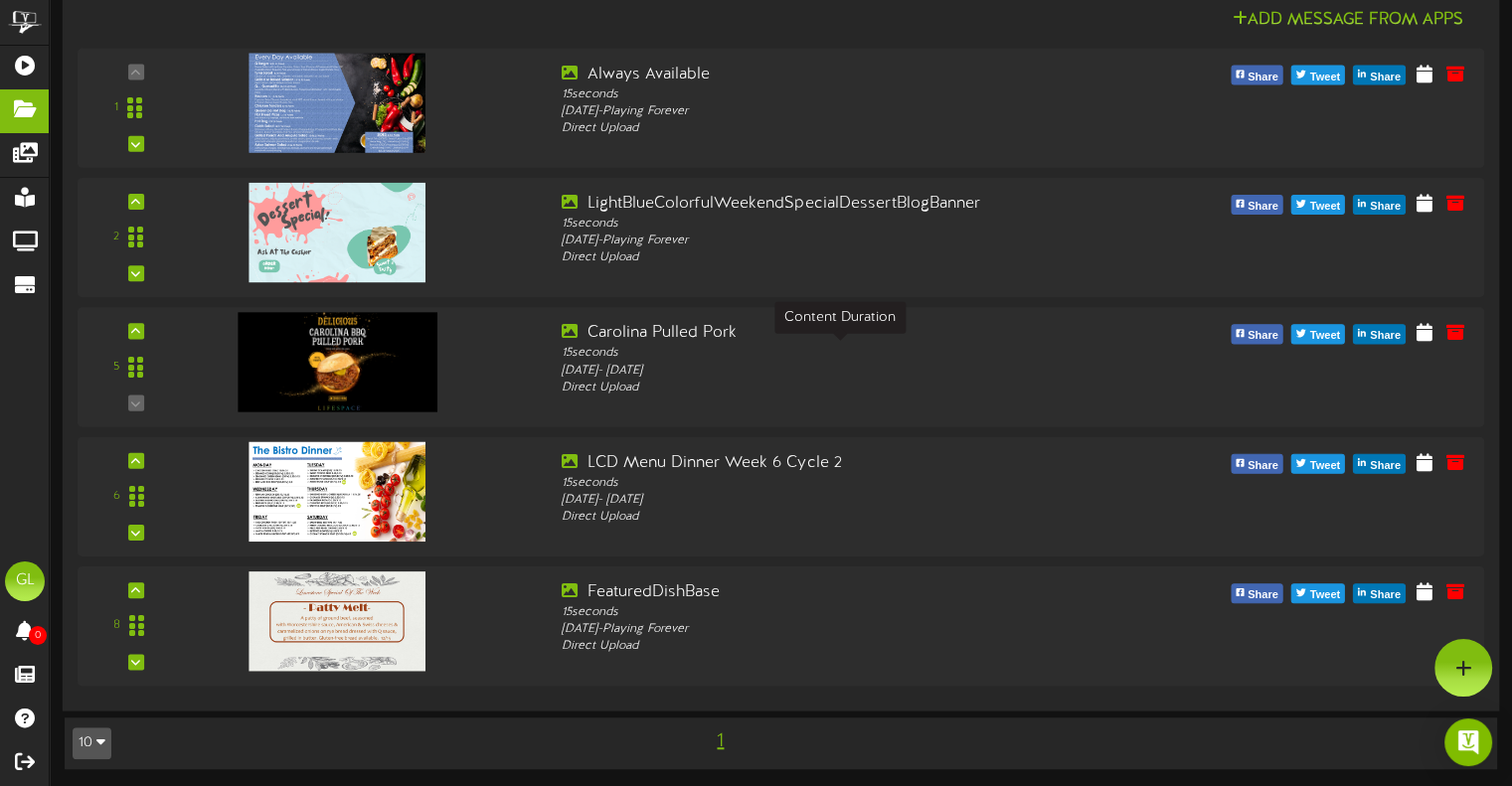 scroll, scrollTop: 648, scrollLeft: 0, axis: vertical 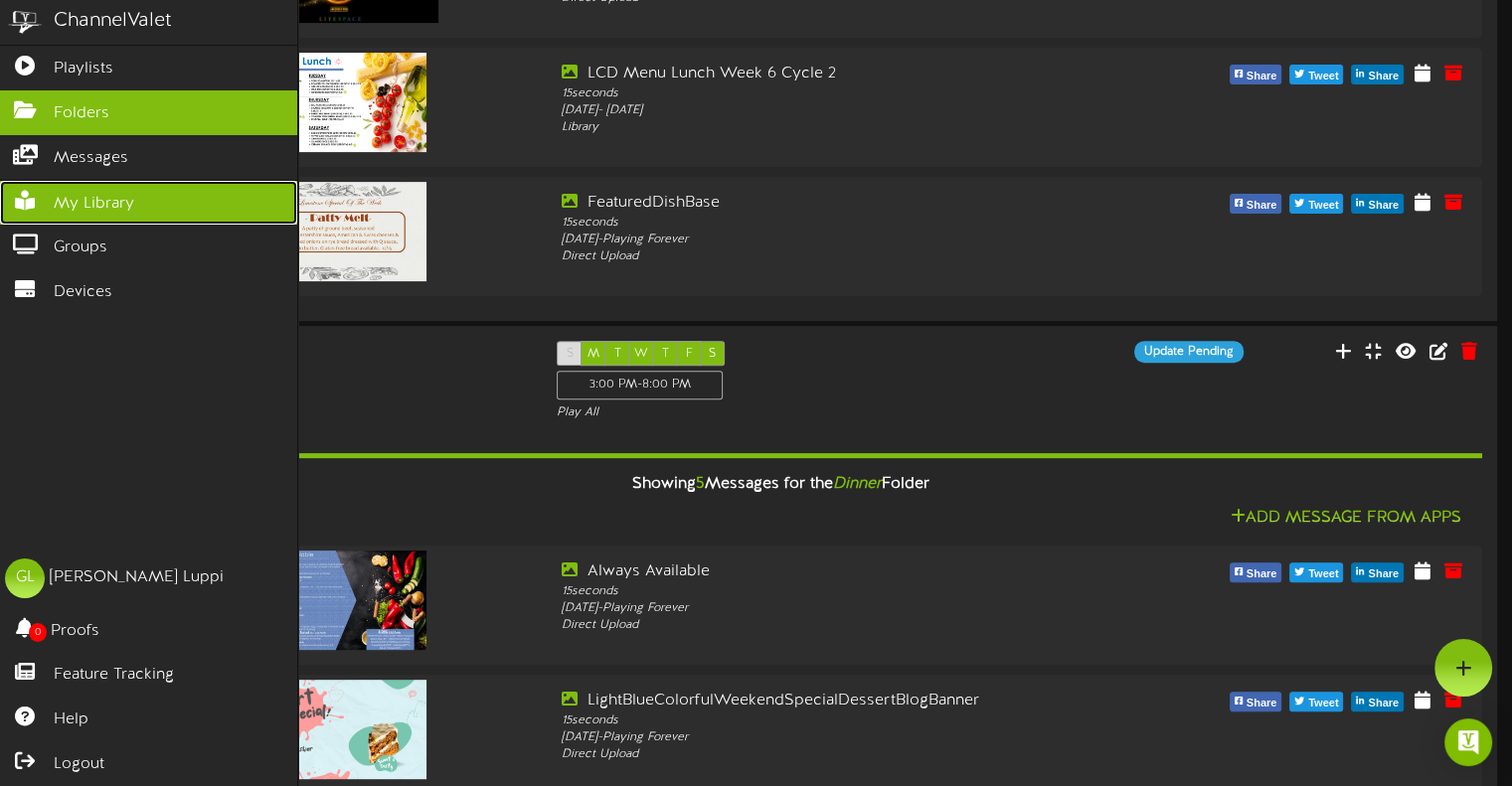 click on "My Library" at bounding box center [93, 204] 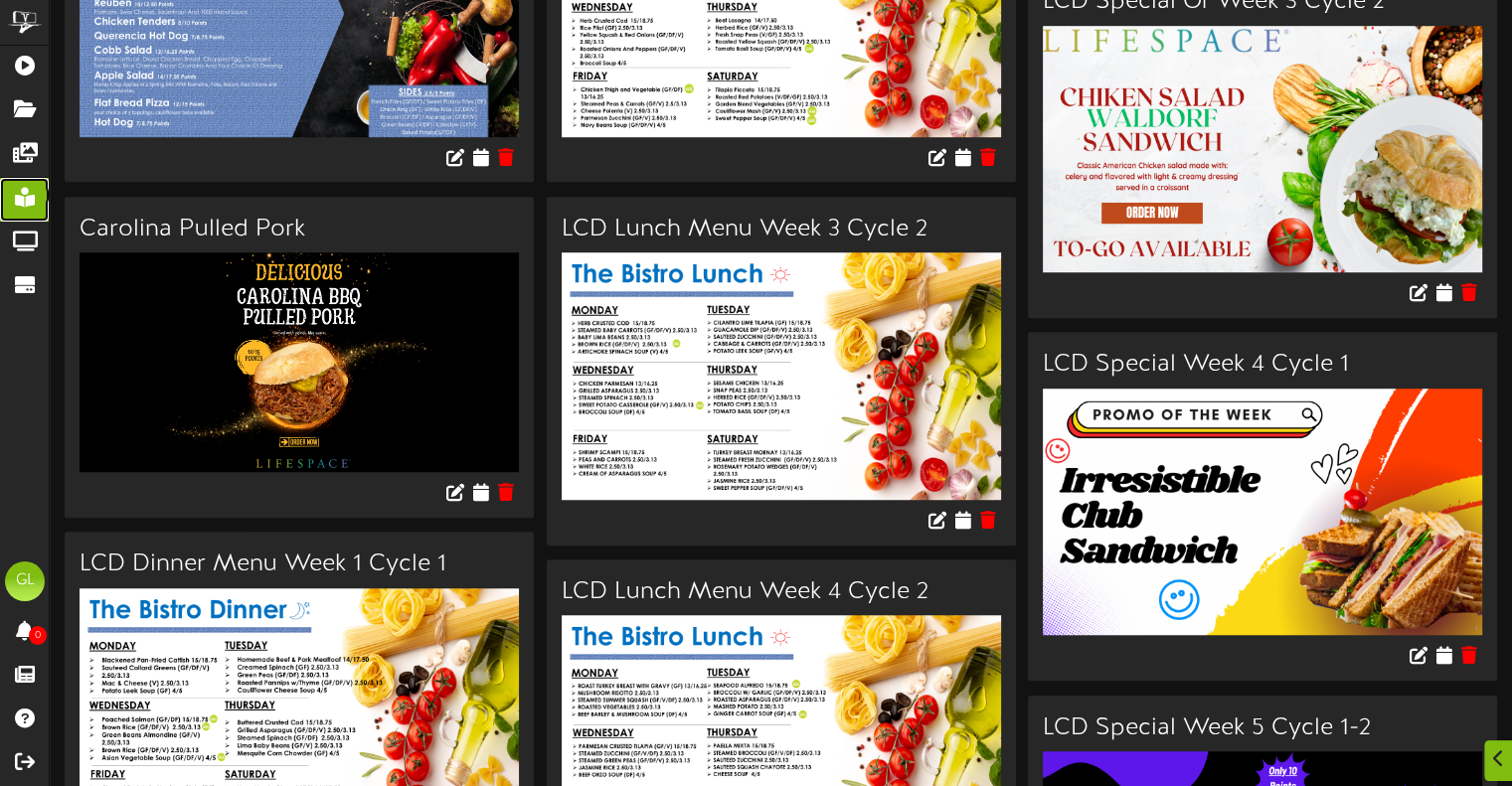 scroll, scrollTop: 1391, scrollLeft: 0, axis: vertical 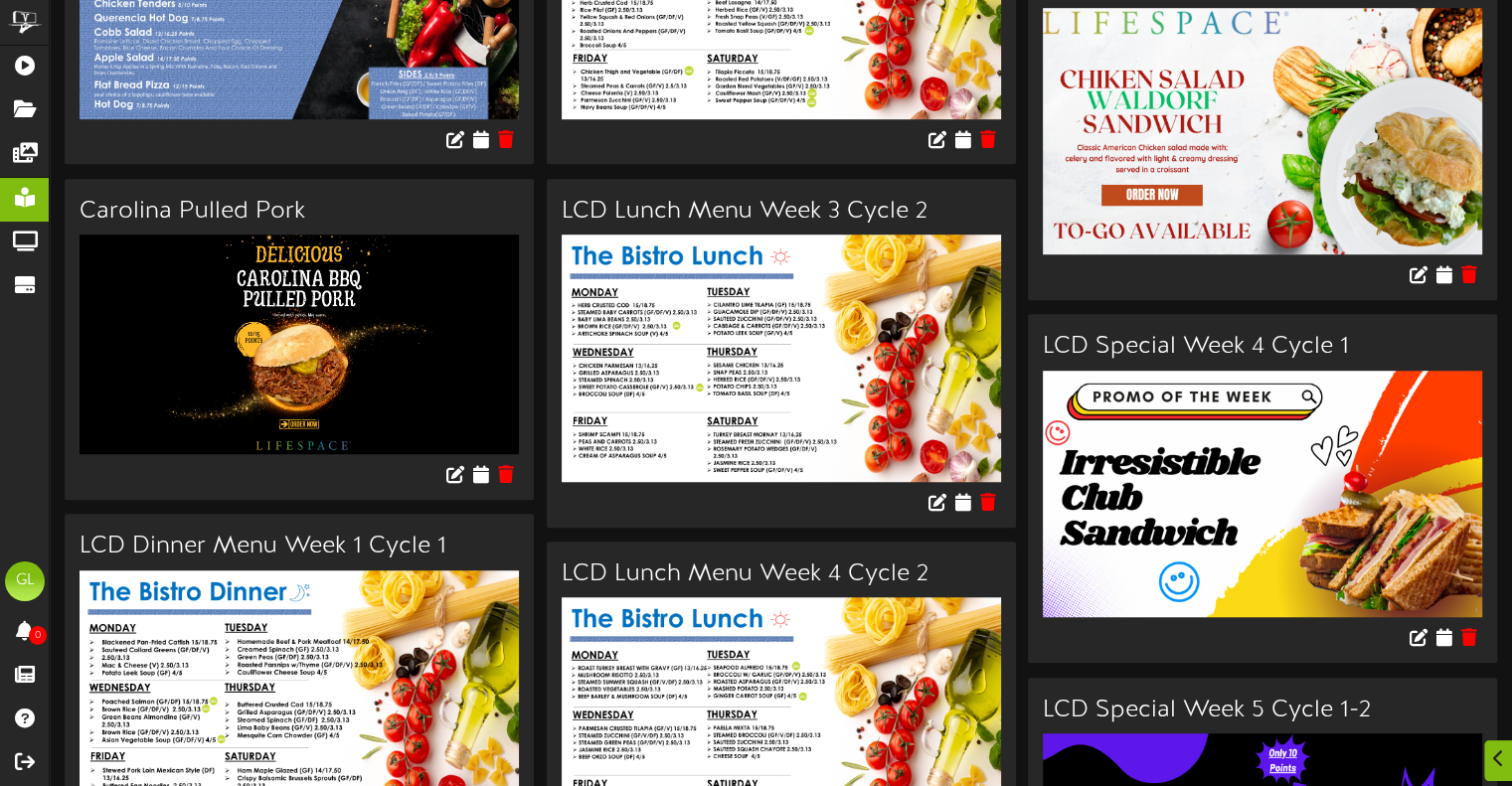drag, startPoint x: 1396, startPoint y: 166, endPoint x: 1040, endPoint y: 168, distance: 356.00562 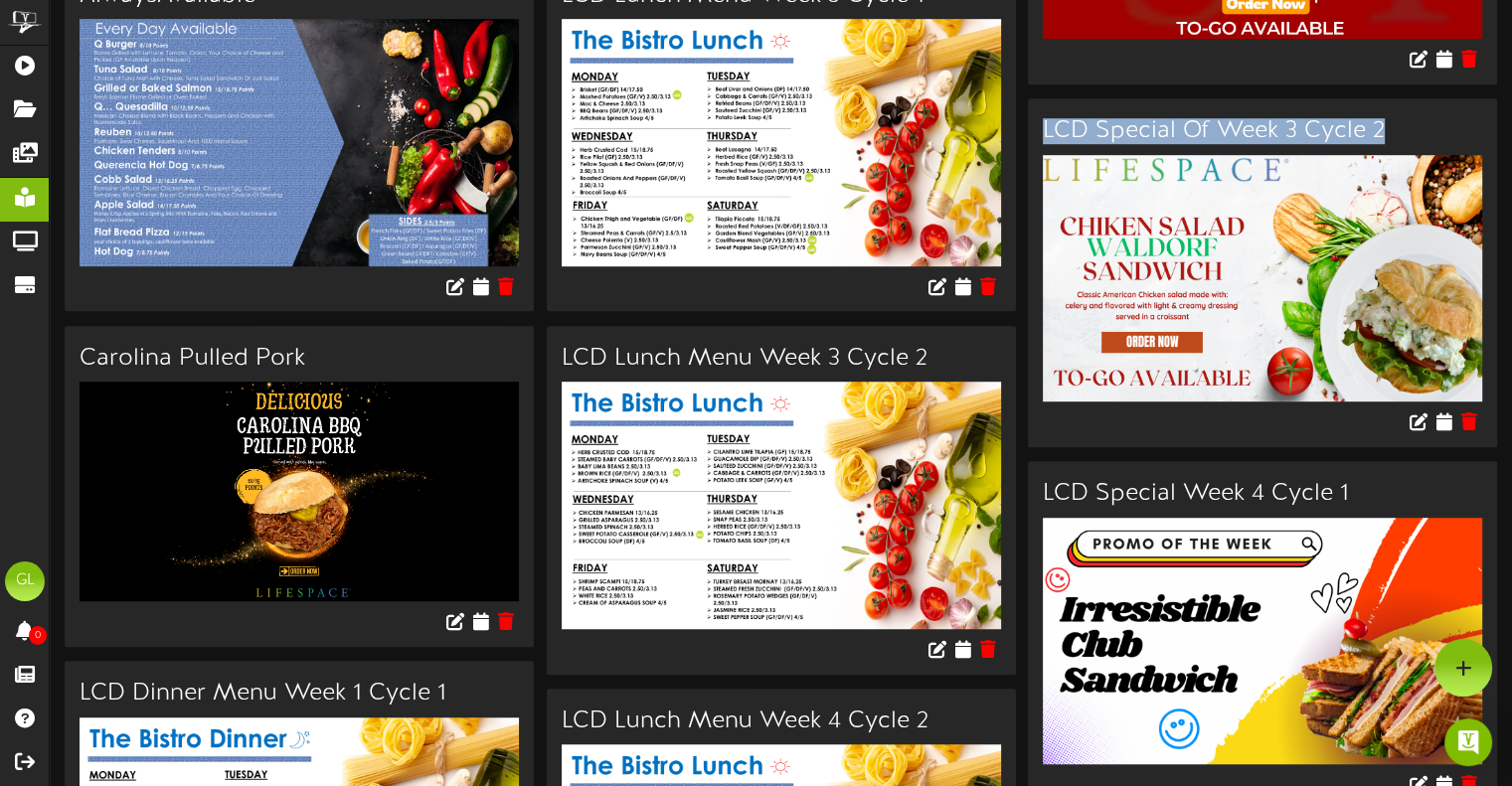 scroll, scrollTop: 894, scrollLeft: 0, axis: vertical 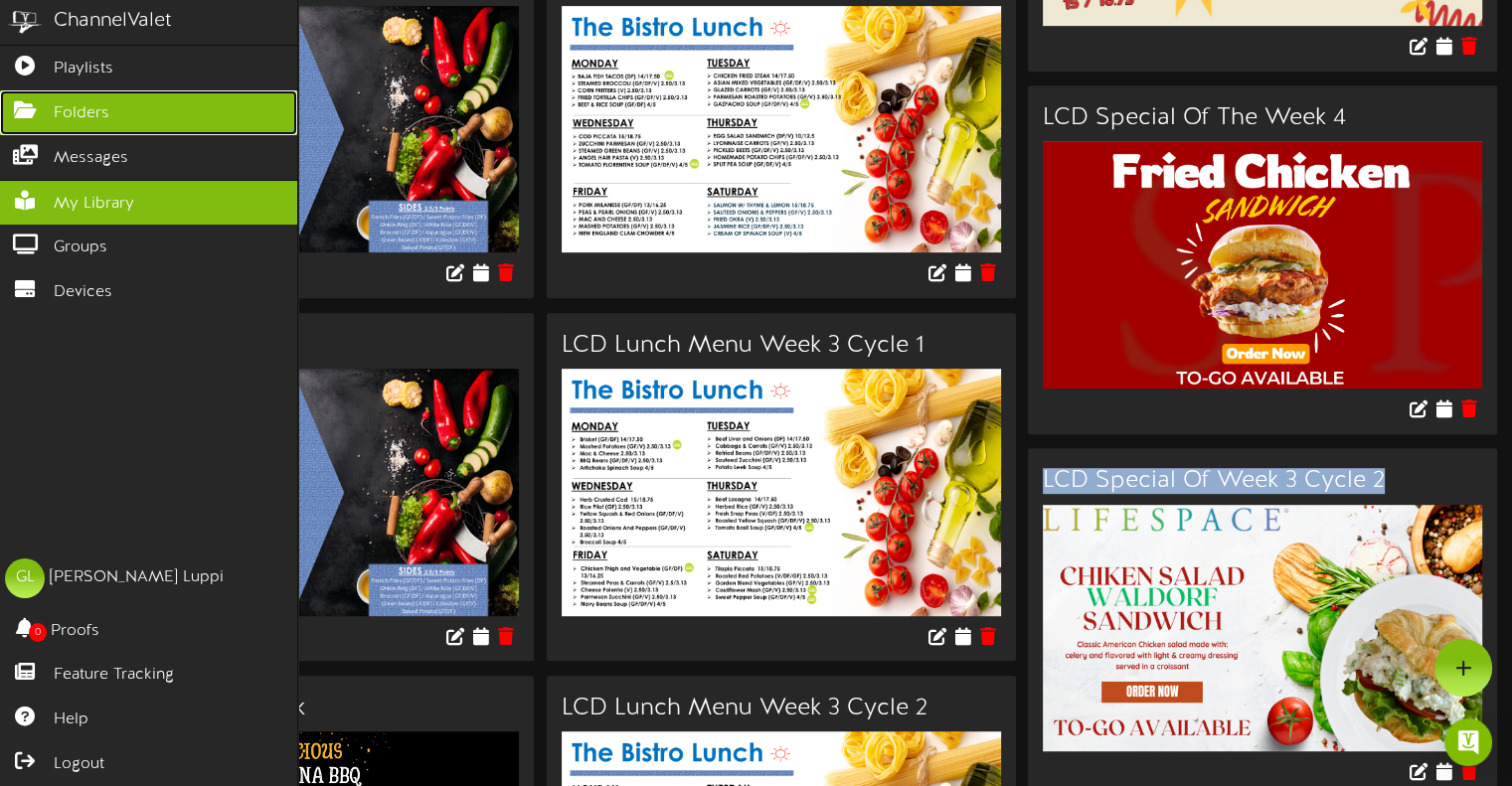click at bounding box center [25, 107] 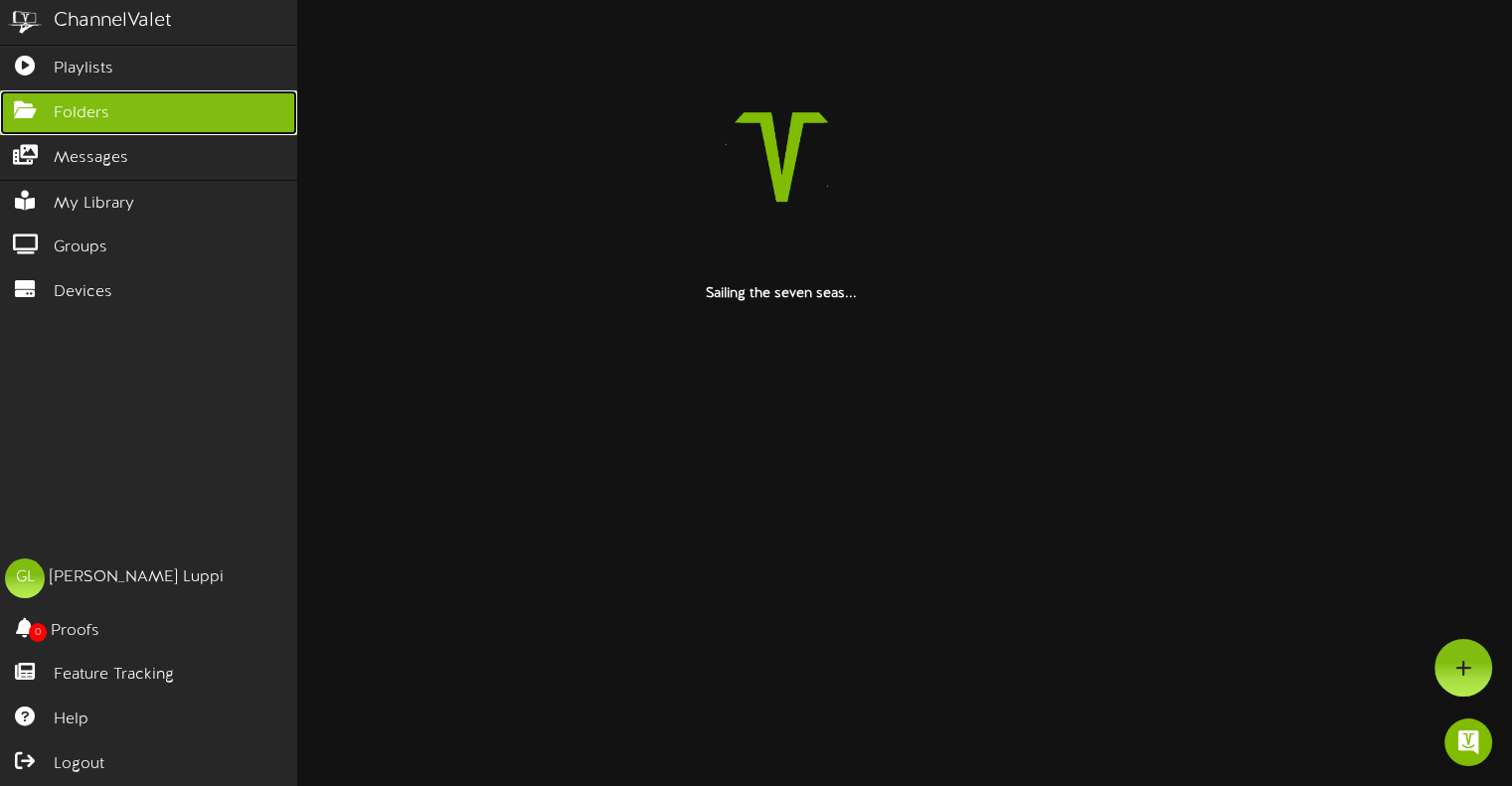 scroll, scrollTop: 0, scrollLeft: 0, axis: both 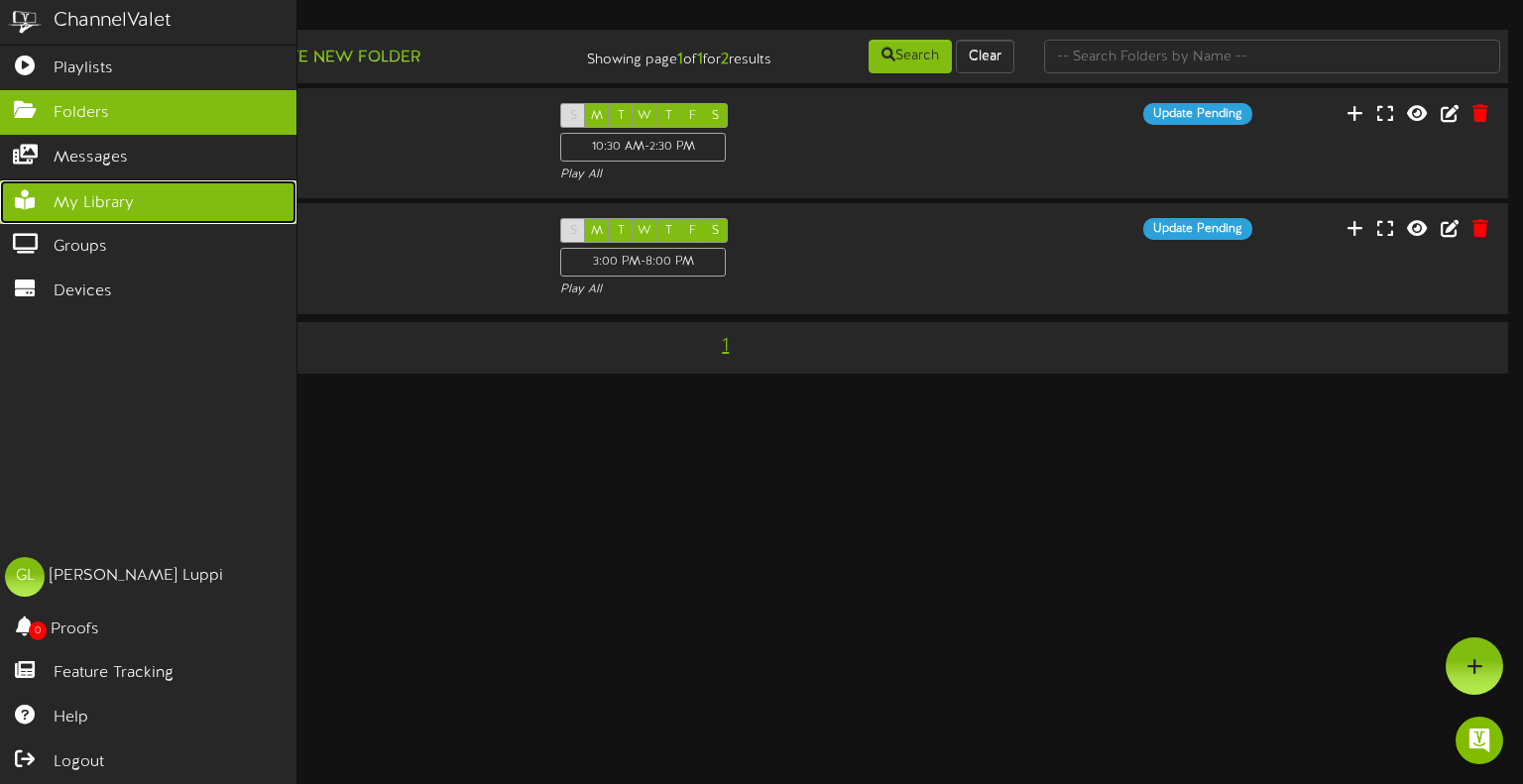 click on "My Library" at bounding box center [93, 203] 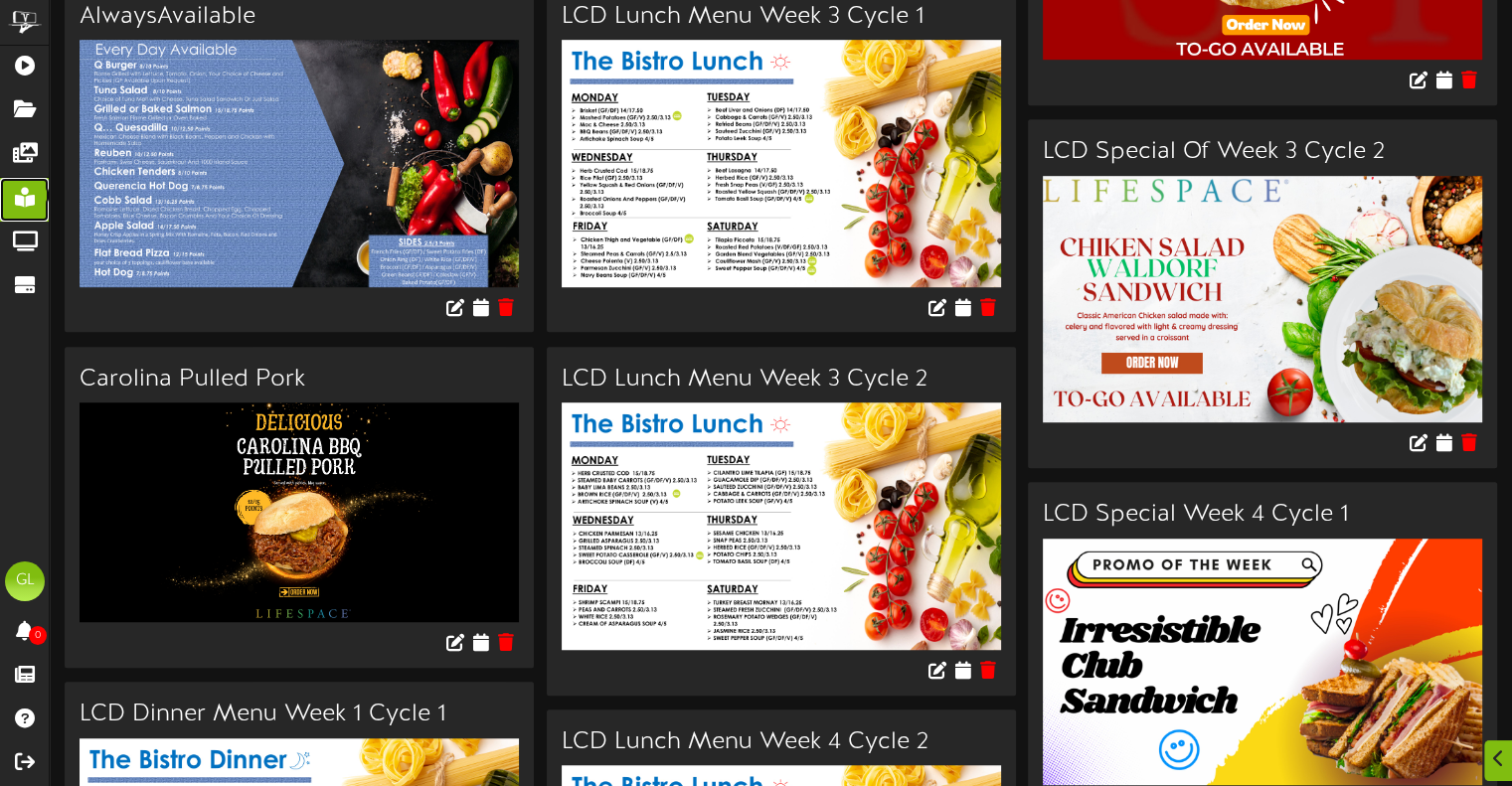 scroll, scrollTop: 1391, scrollLeft: 0, axis: vertical 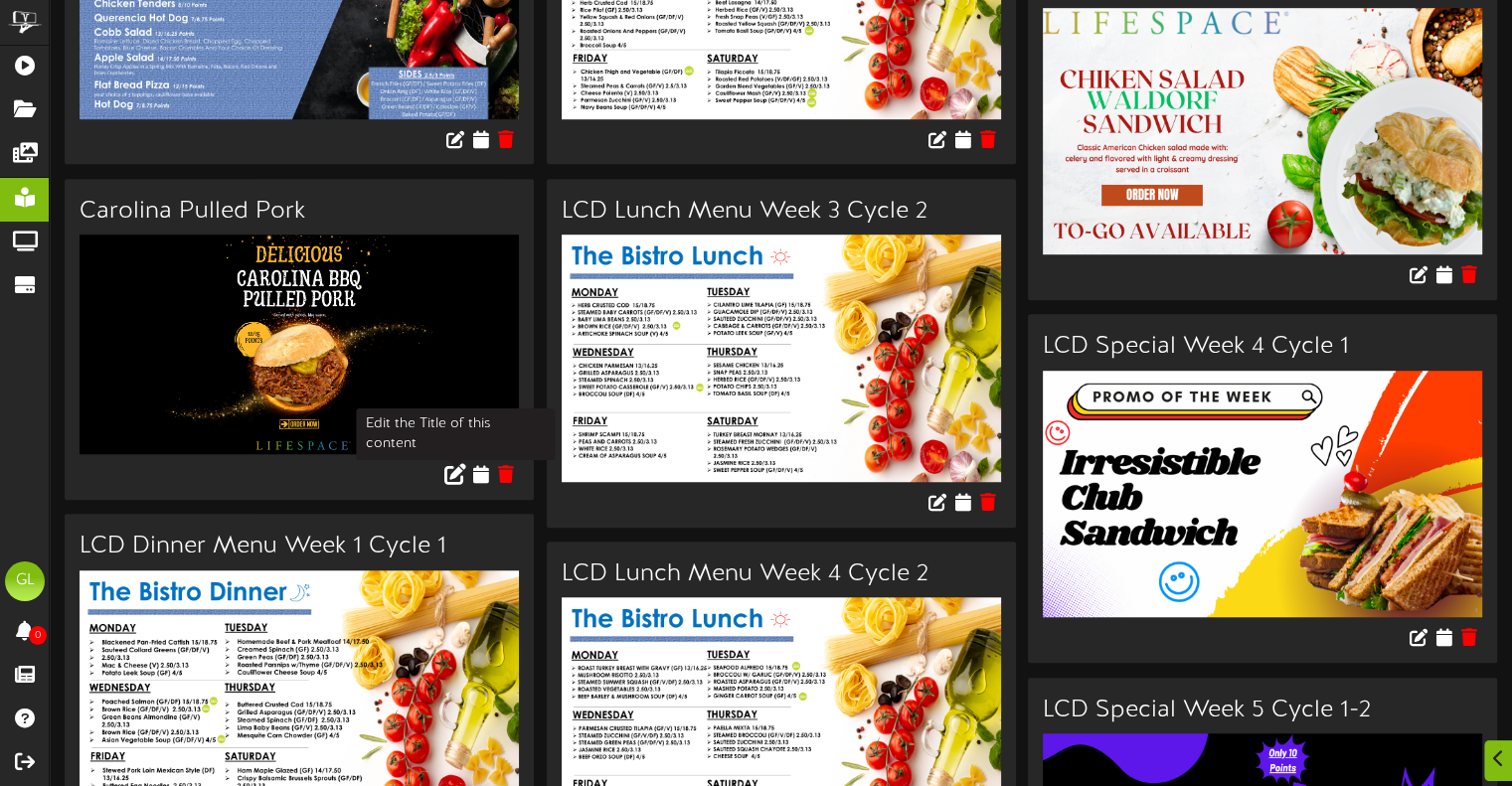 click at bounding box center (455, 474) 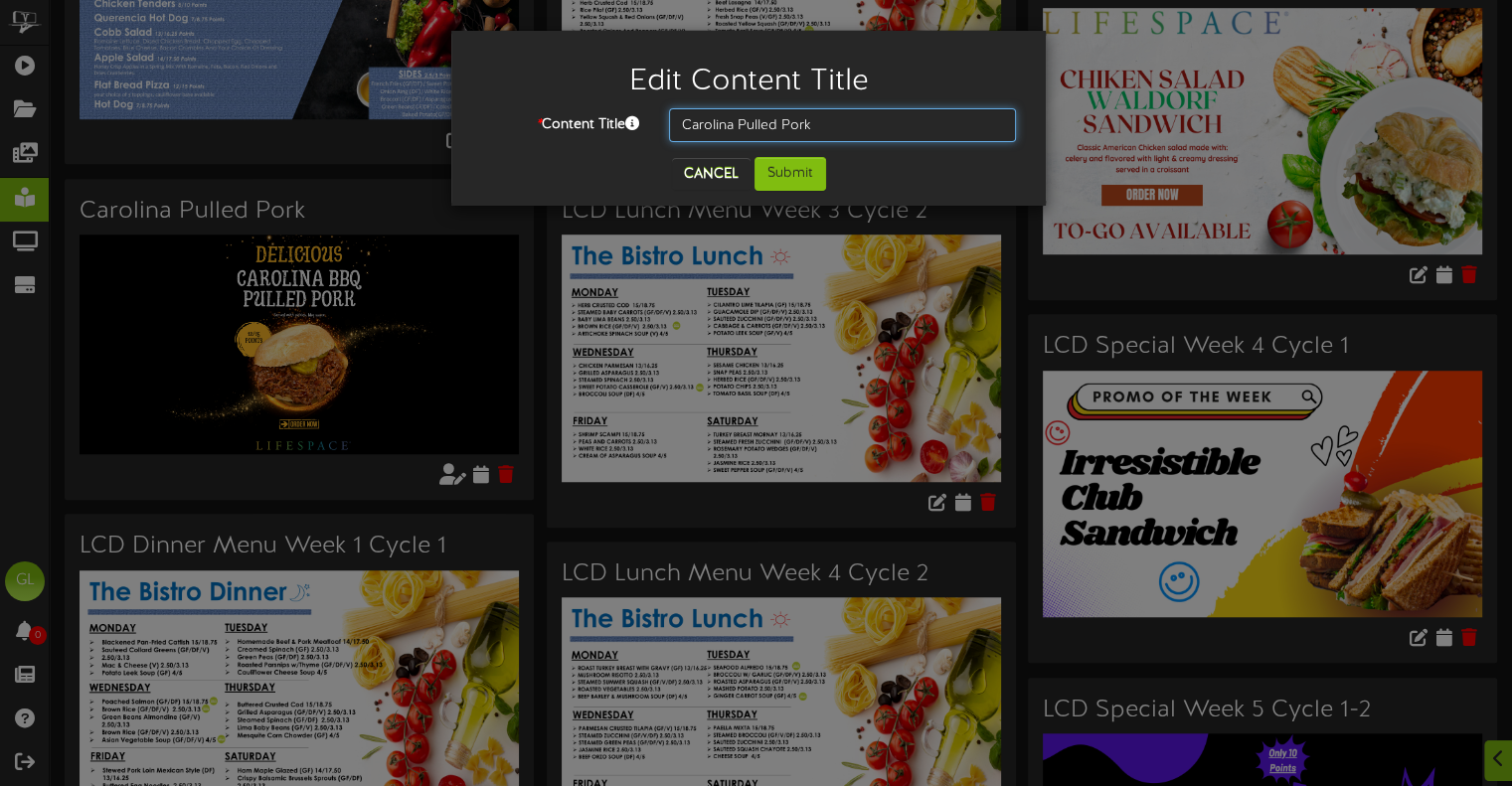 drag, startPoint x: 870, startPoint y: 114, endPoint x: 656, endPoint y: 130, distance: 214.5973 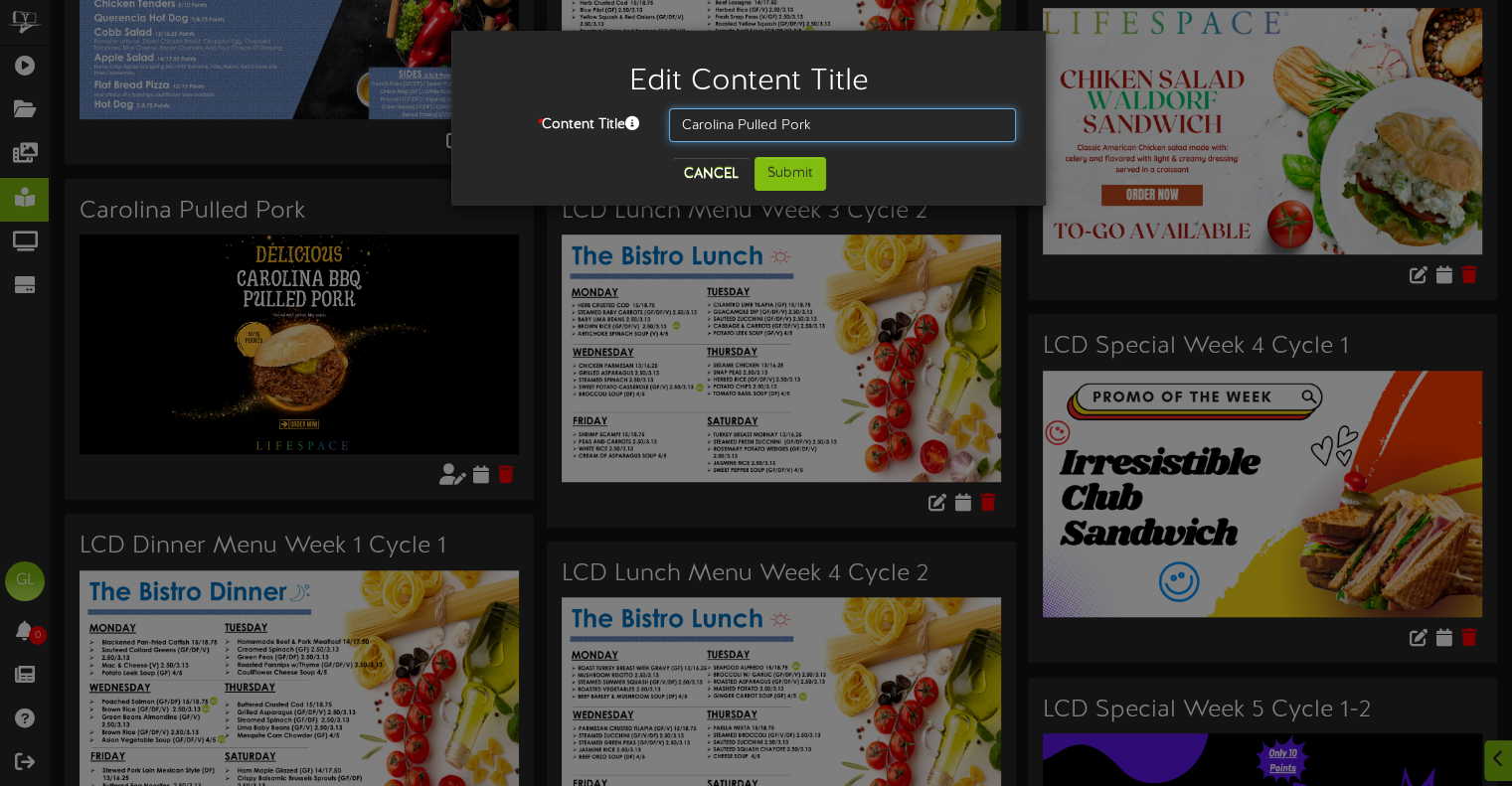 paste on "LCD Special Of Week 3 Cycle 2" 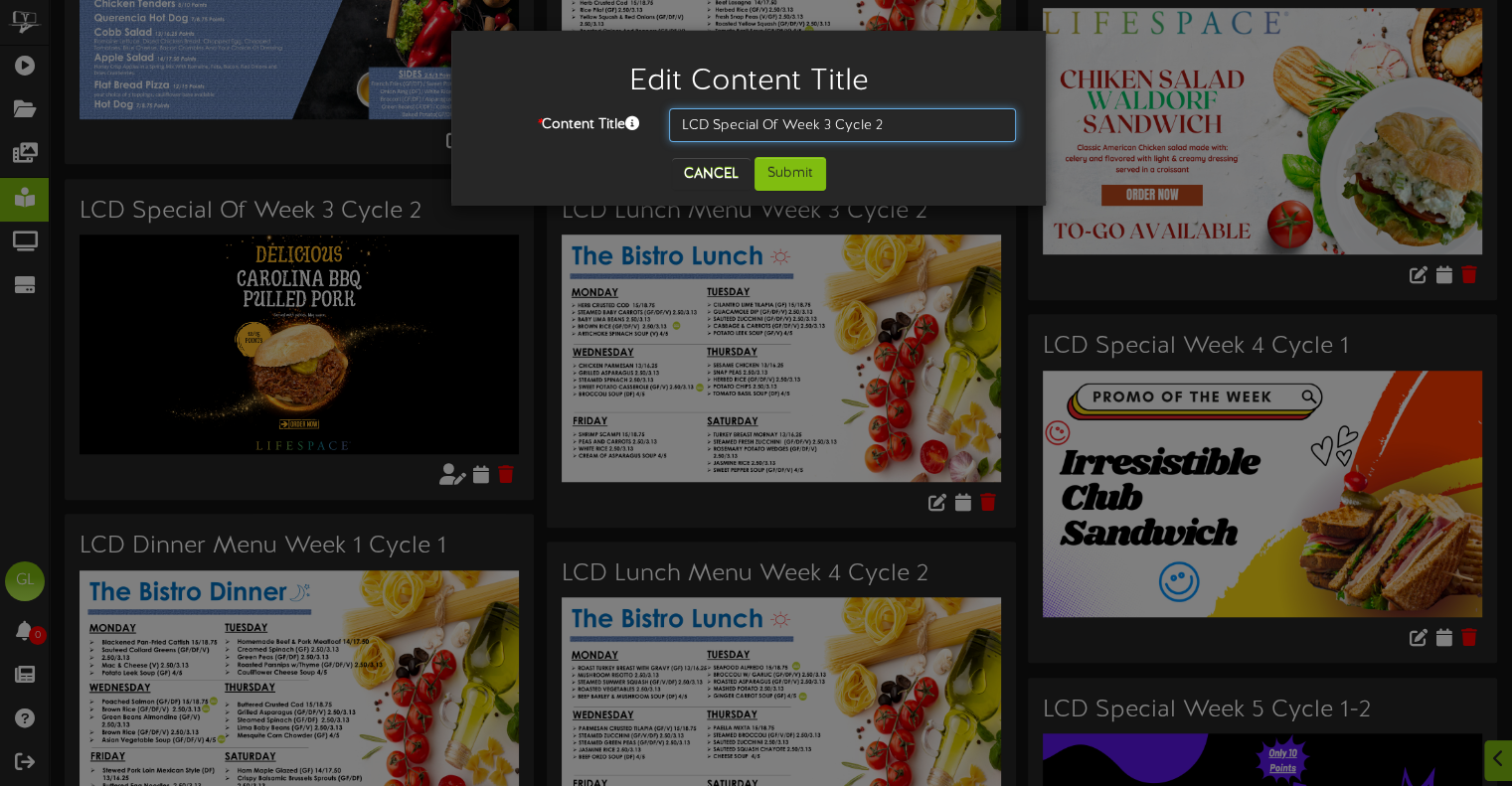 click on "LCD Special Of Week 3 Cycle 2" at bounding box center [842, 125] 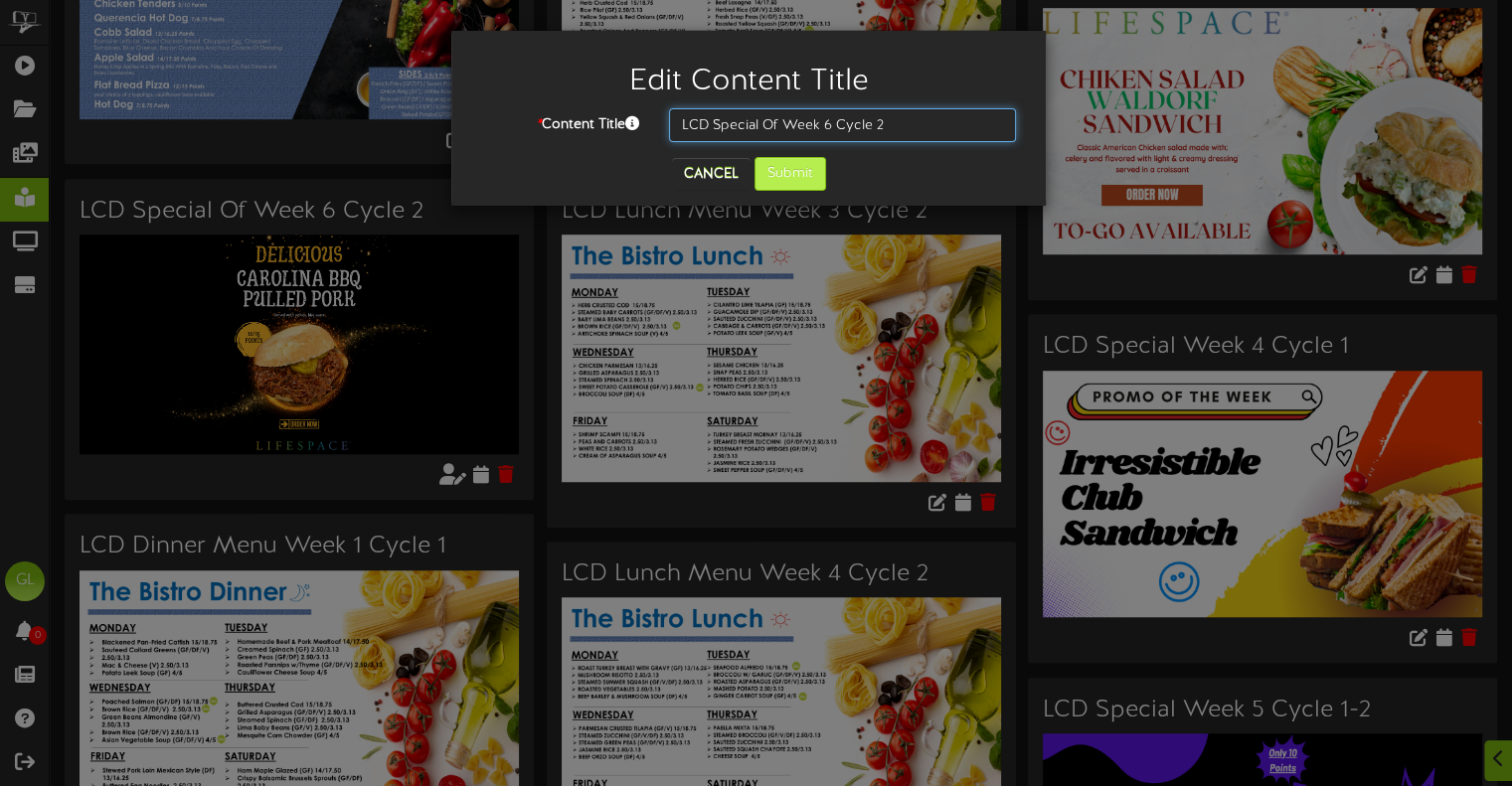 type on "LCD Special Of Week 6 Cycle 2" 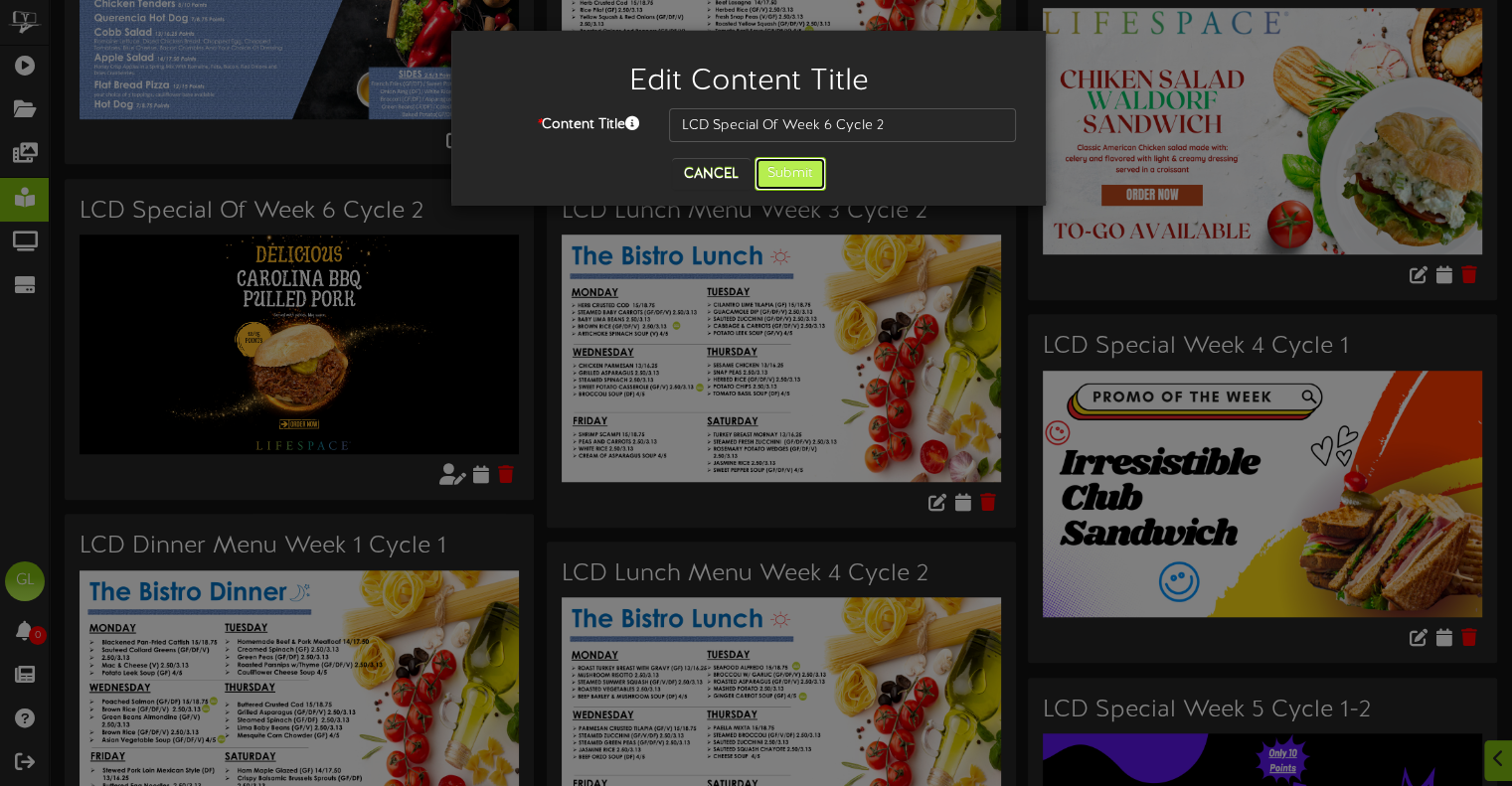 click on "Submit" at bounding box center (790, 174) 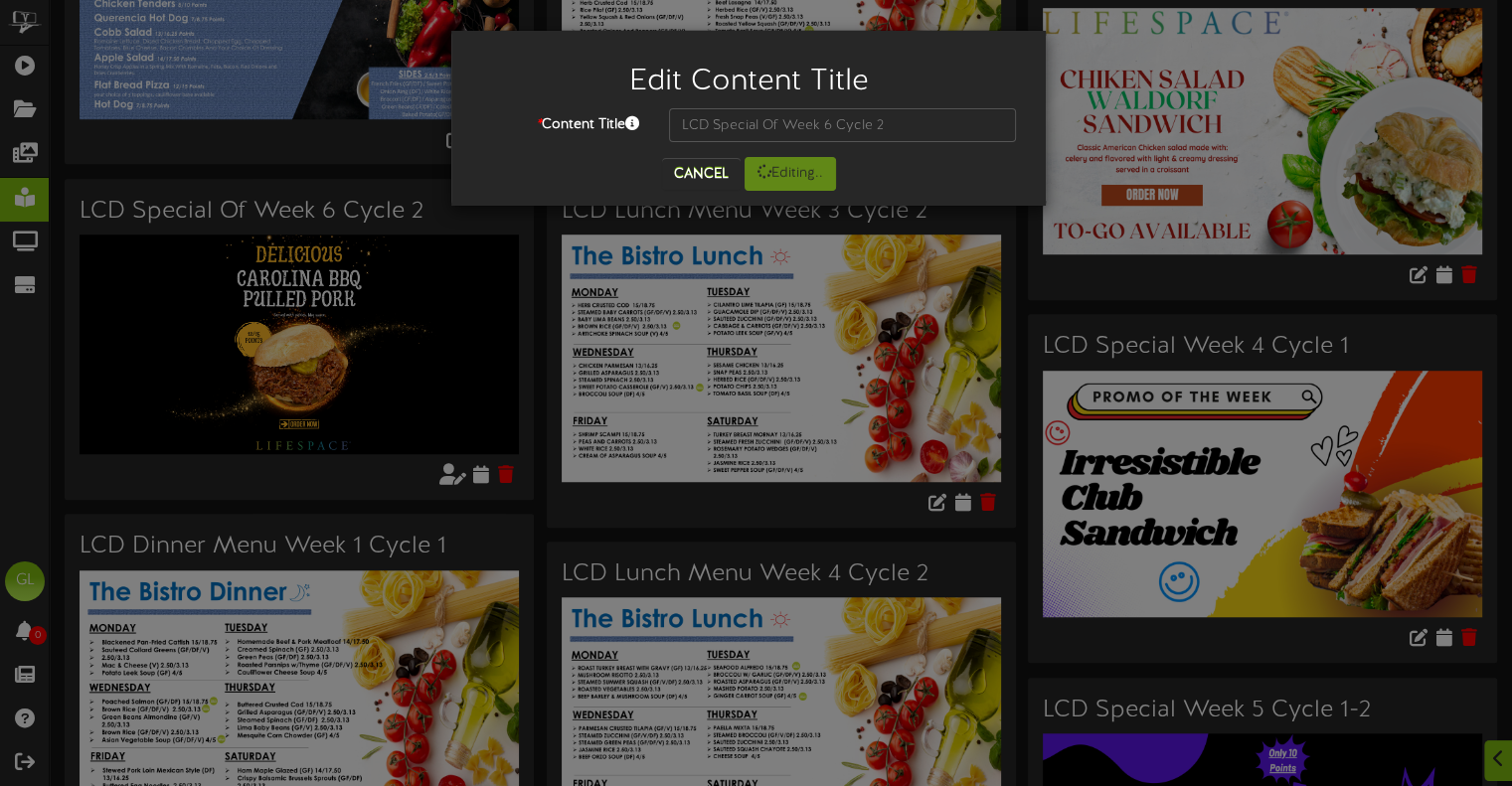 scroll, scrollTop: 0, scrollLeft: 0, axis: both 